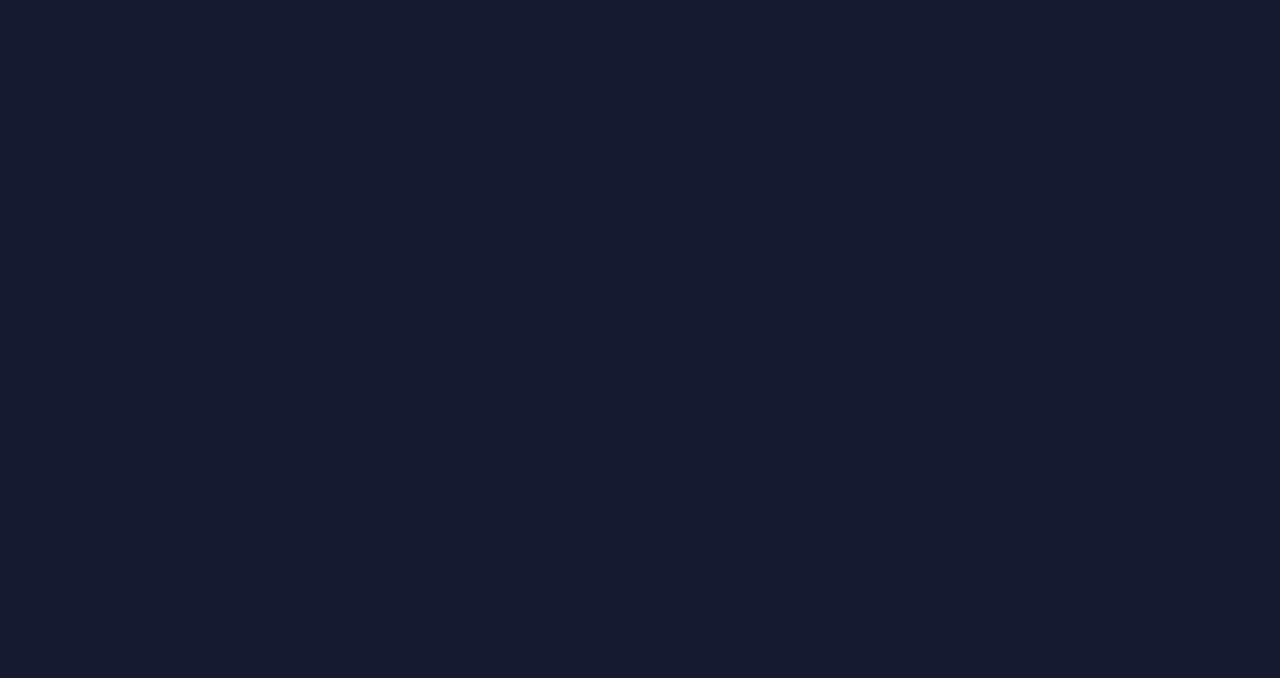 scroll, scrollTop: 0, scrollLeft: 0, axis: both 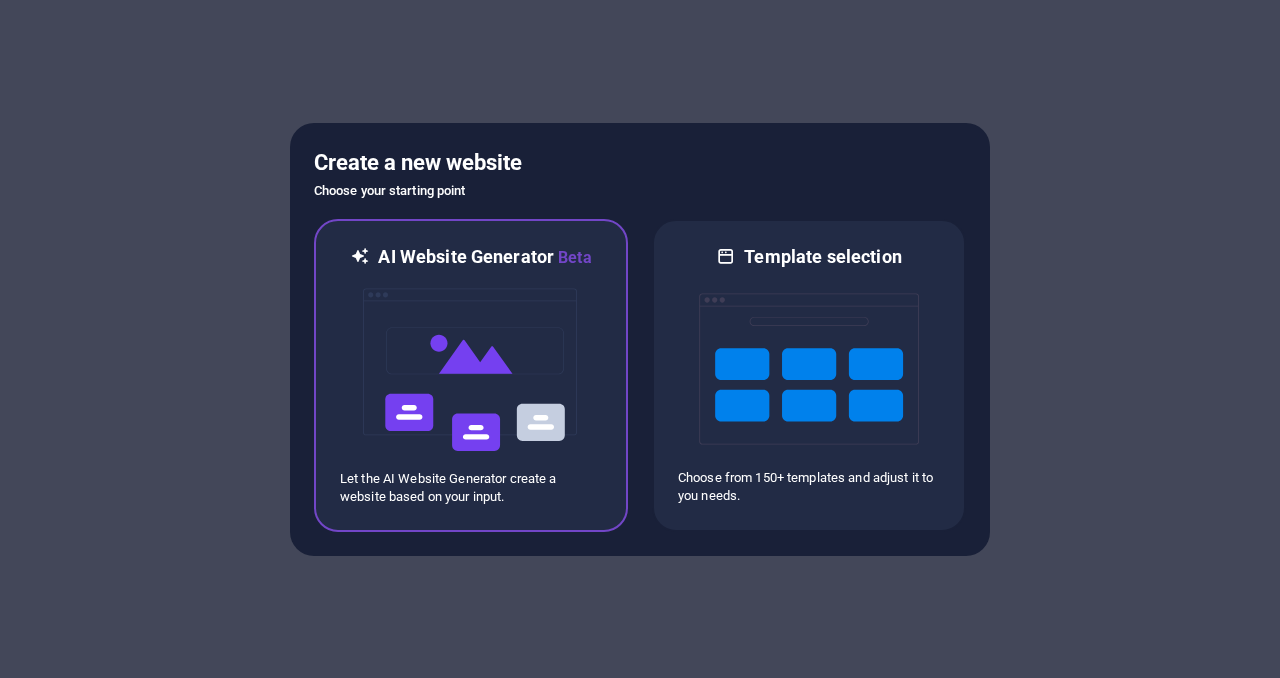 click at bounding box center [471, 370] 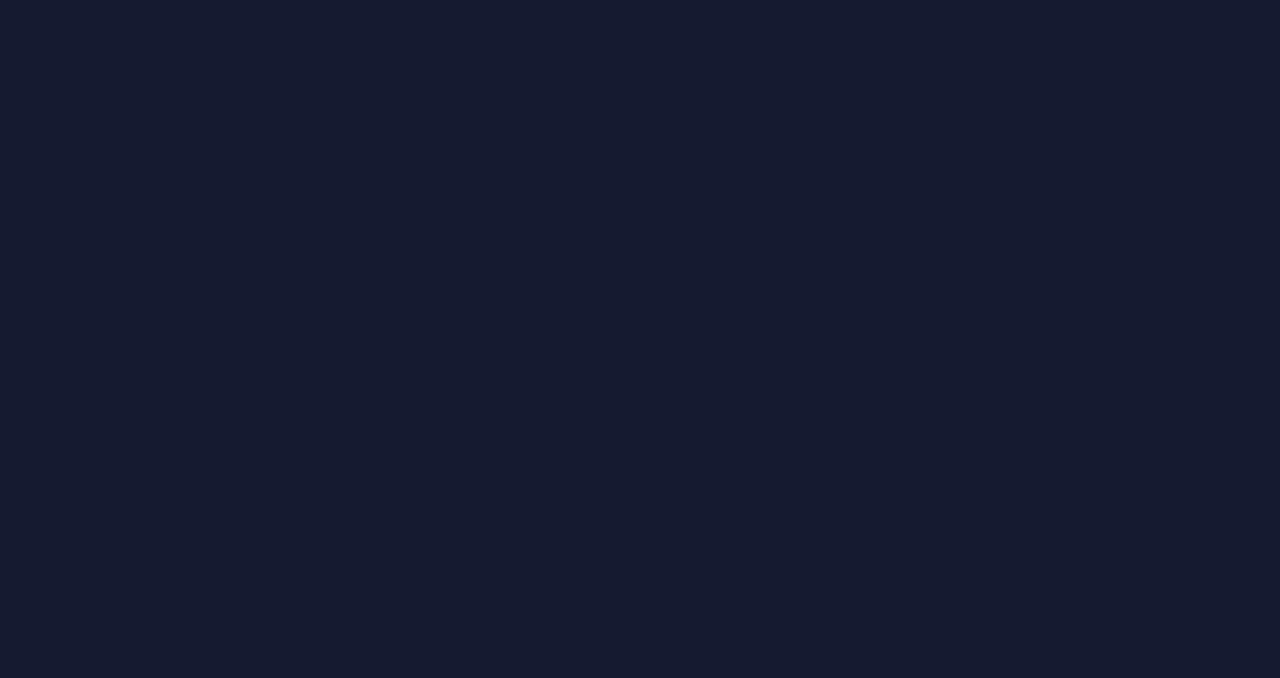 scroll, scrollTop: 0, scrollLeft: 0, axis: both 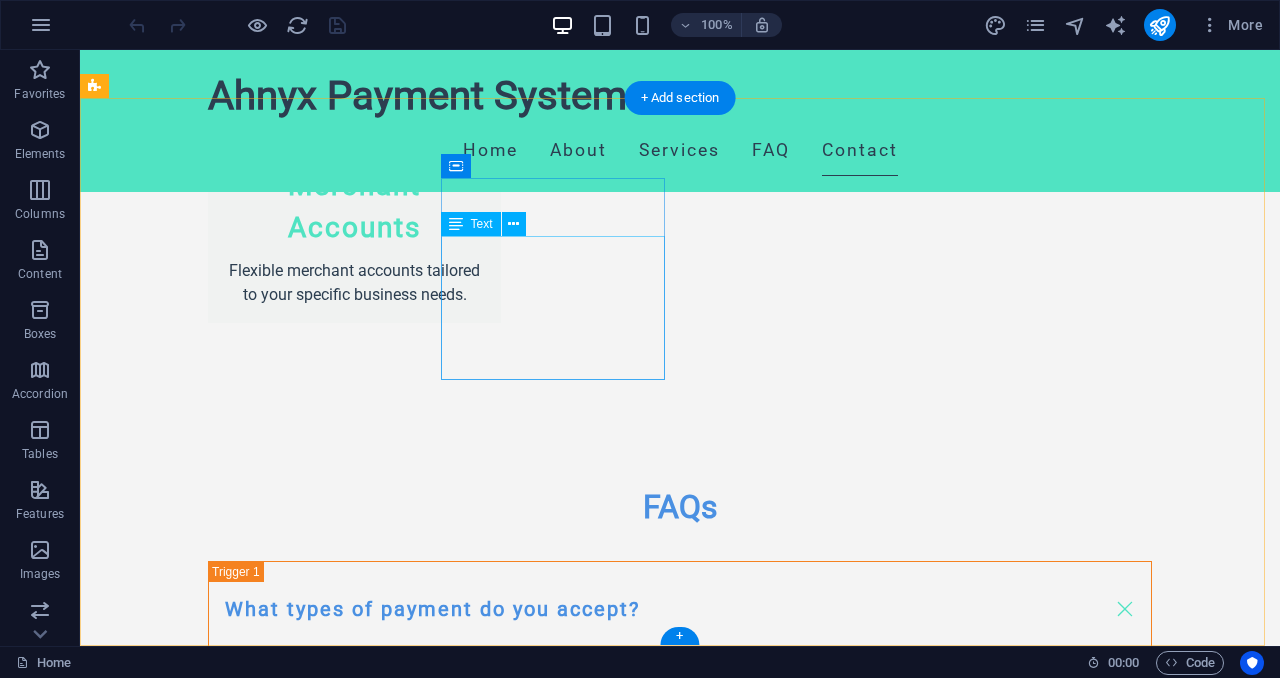 click on "[NUMBER] [STREET]" at bounding box center [167, 2665] 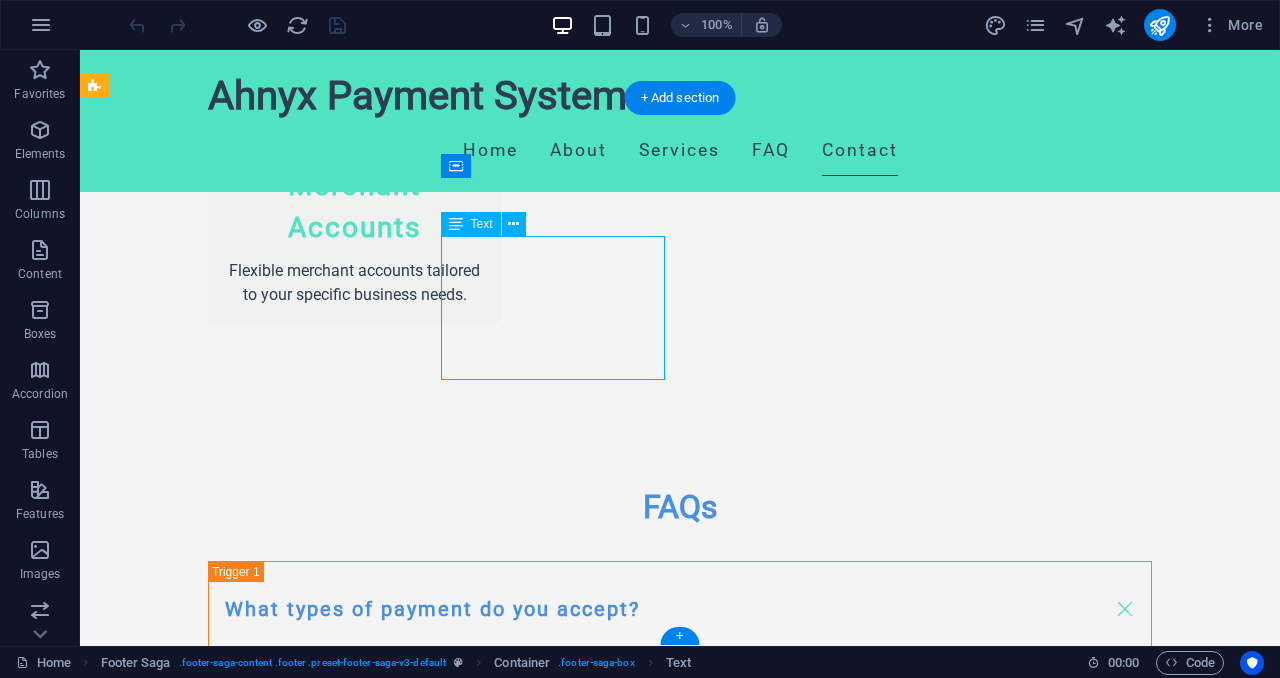 click on "[NUMBER] [STREET]" at bounding box center [167, 2665] 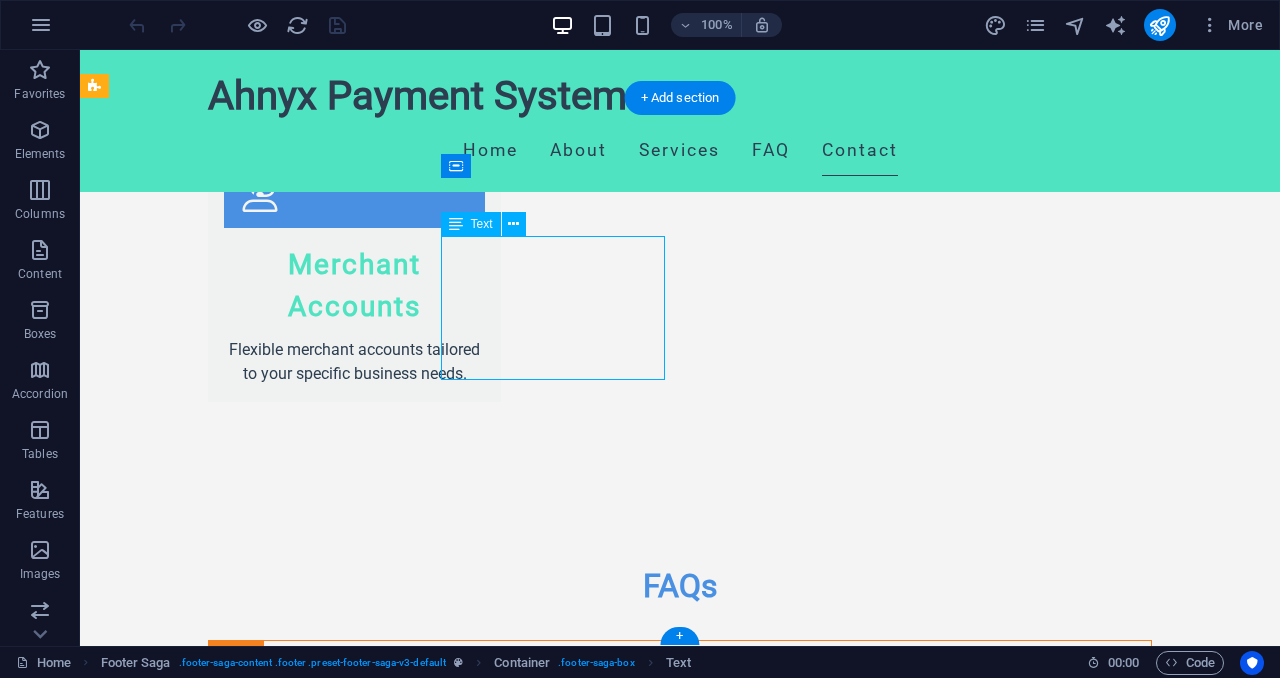 scroll, scrollTop: 3429, scrollLeft: 0, axis: vertical 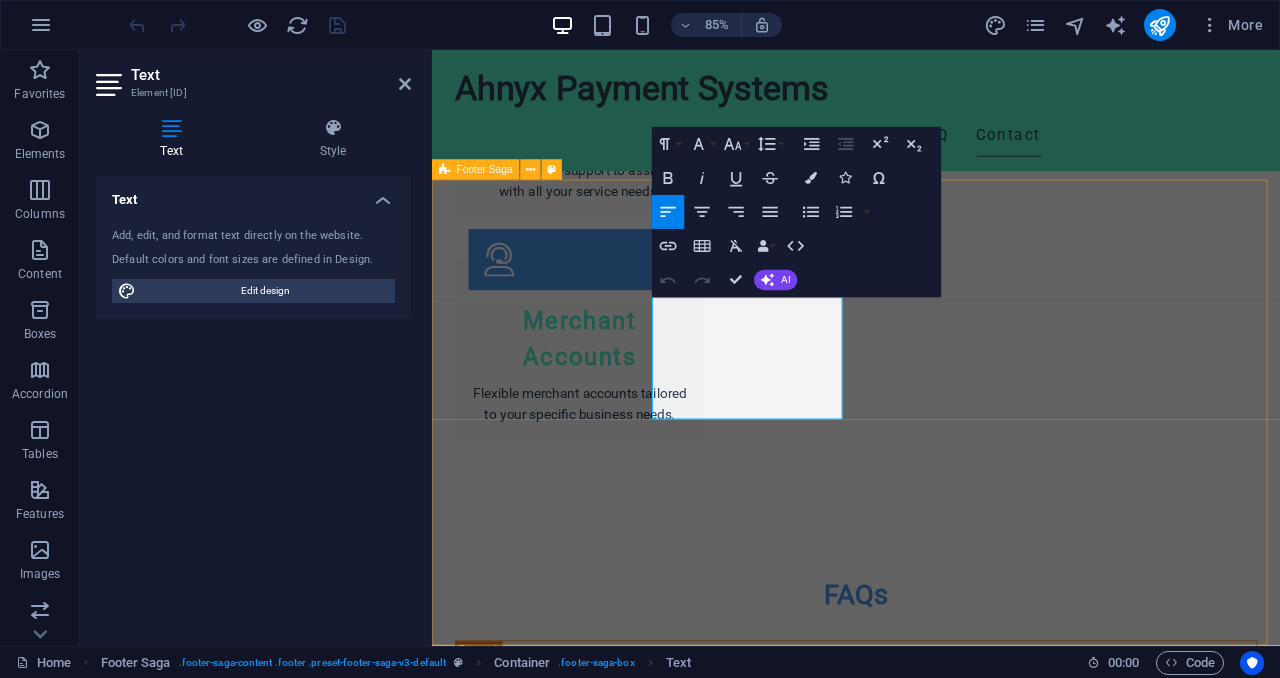 drag, startPoint x: 813, startPoint y: 379, endPoint x: 684, endPoint y: 358, distance: 130.69812 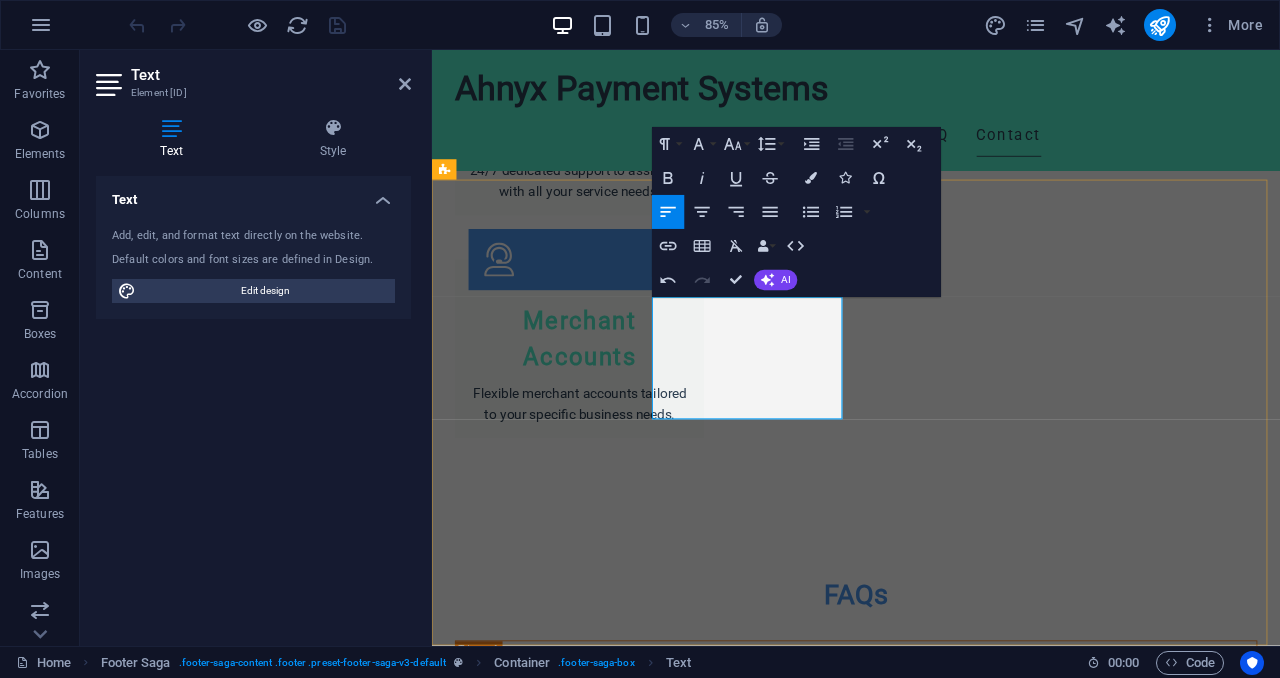 drag, startPoint x: 747, startPoint y: 377, endPoint x: 700, endPoint y: 354, distance: 52.3259 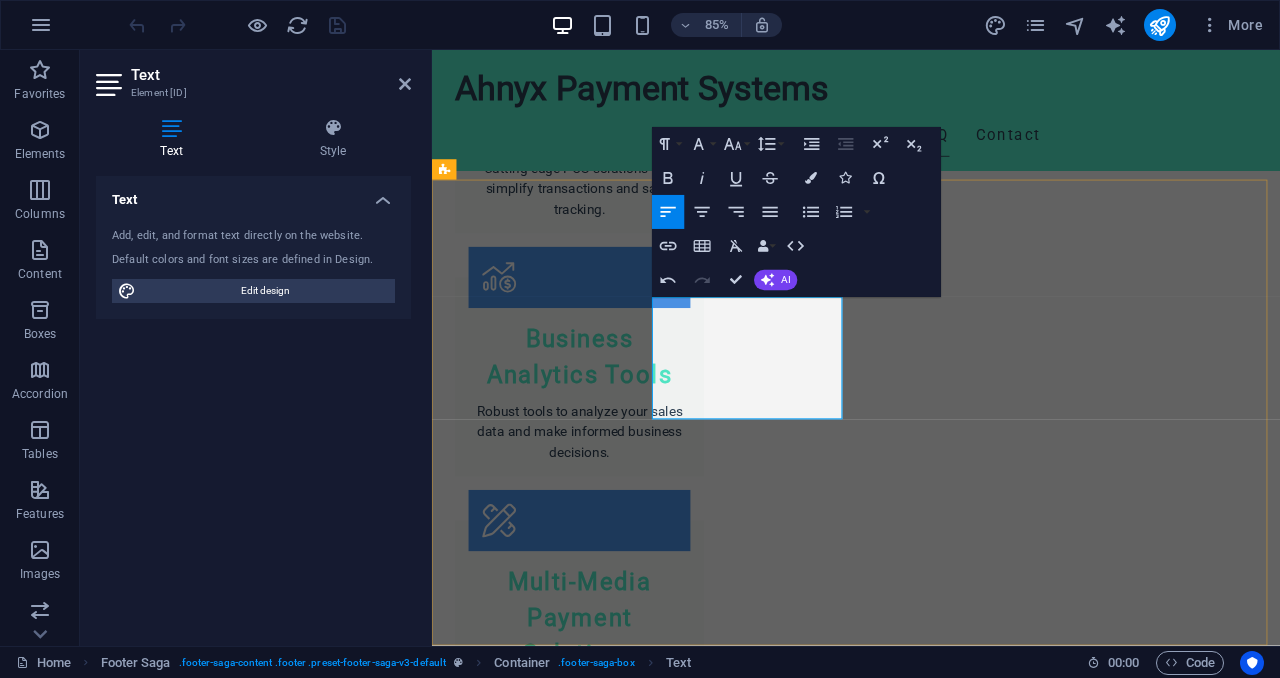 scroll, scrollTop: 2840, scrollLeft: 0, axis: vertical 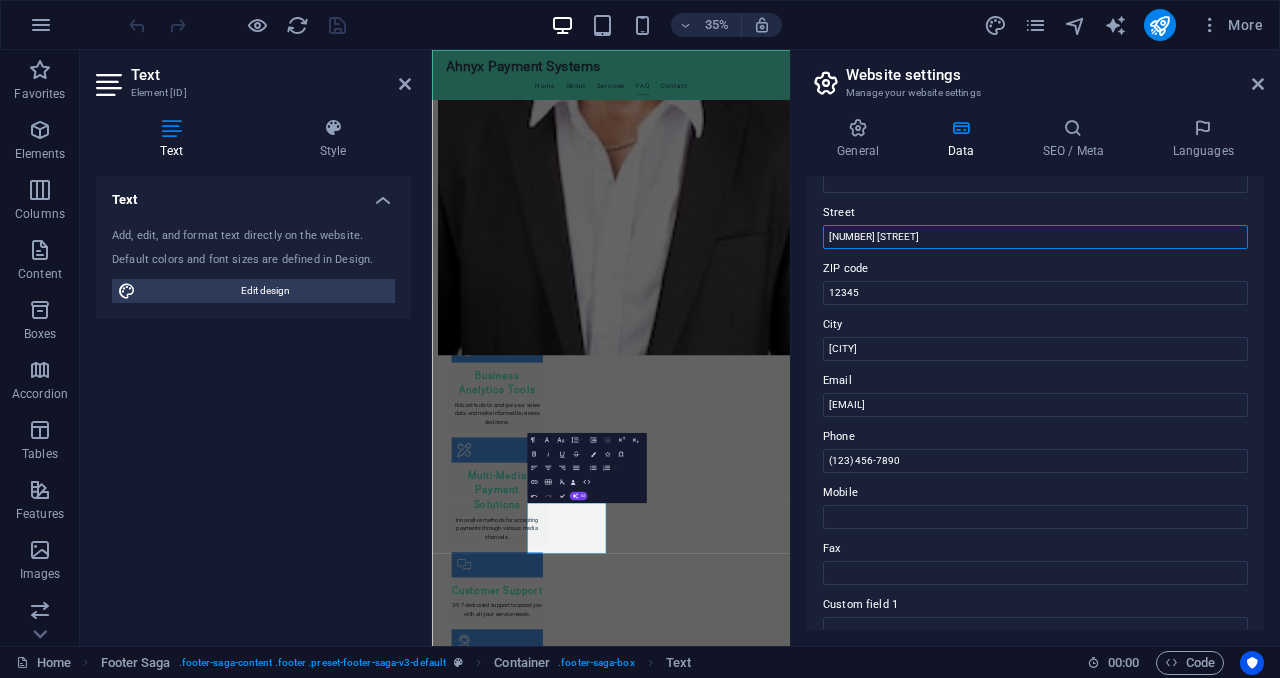 drag, startPoint x: 921, startPoint y: 238, endPoint x: 806, endPoint y: 244, distance: 115.15642 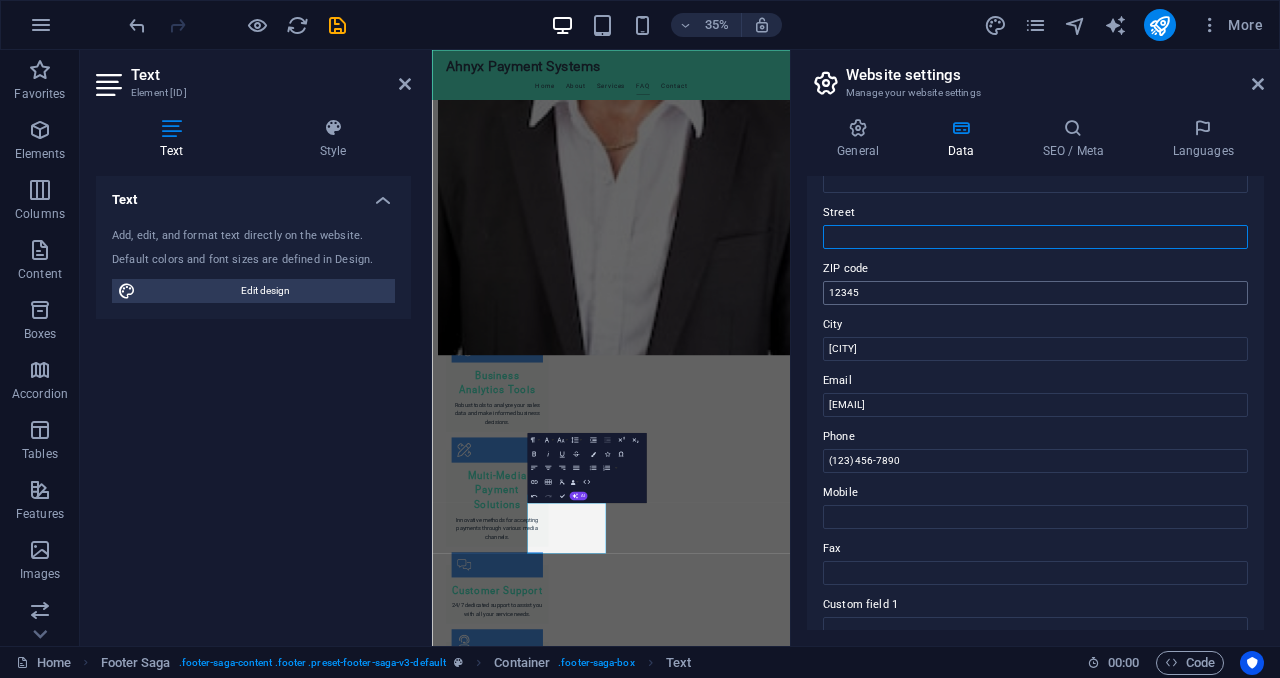 type 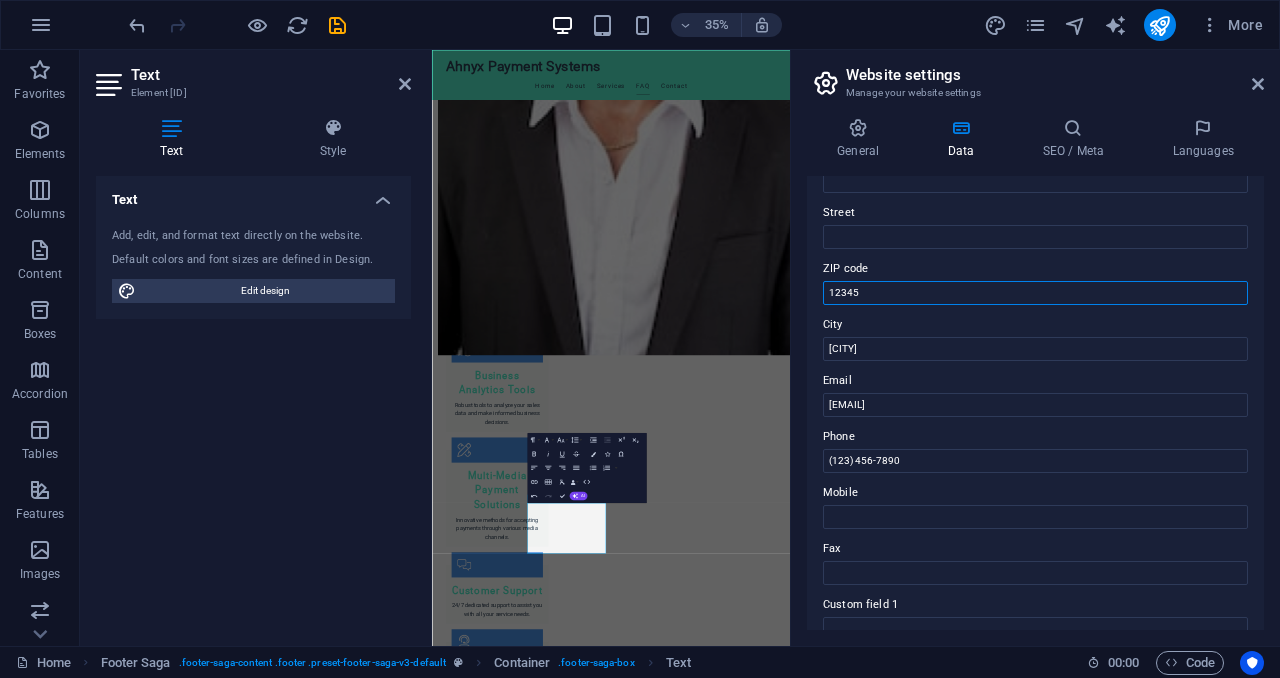 drag, startPoint x: 885, startPoint y: 295, endPoint x: 809, endPoint y: 300, distance: 76.1643 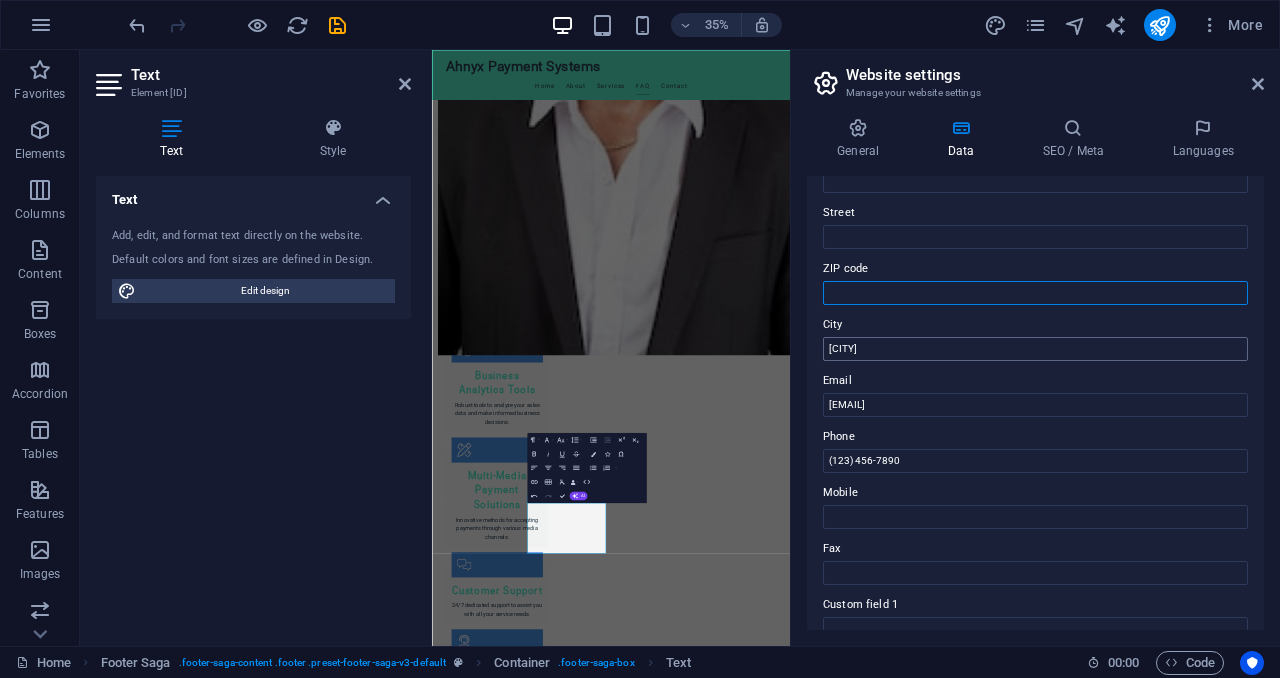 type 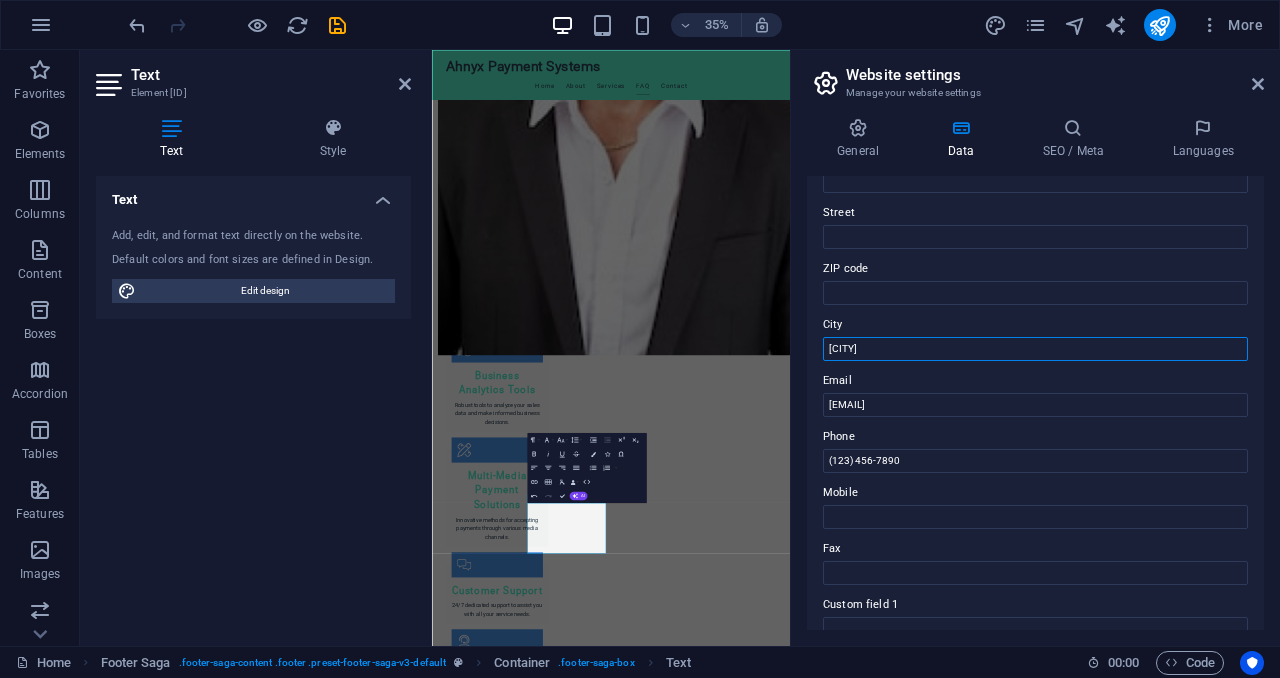 drag, startPoint x: 892, startPoint y: 350, endPoint x: 791, endPoint y: 356, distance: 101.17806 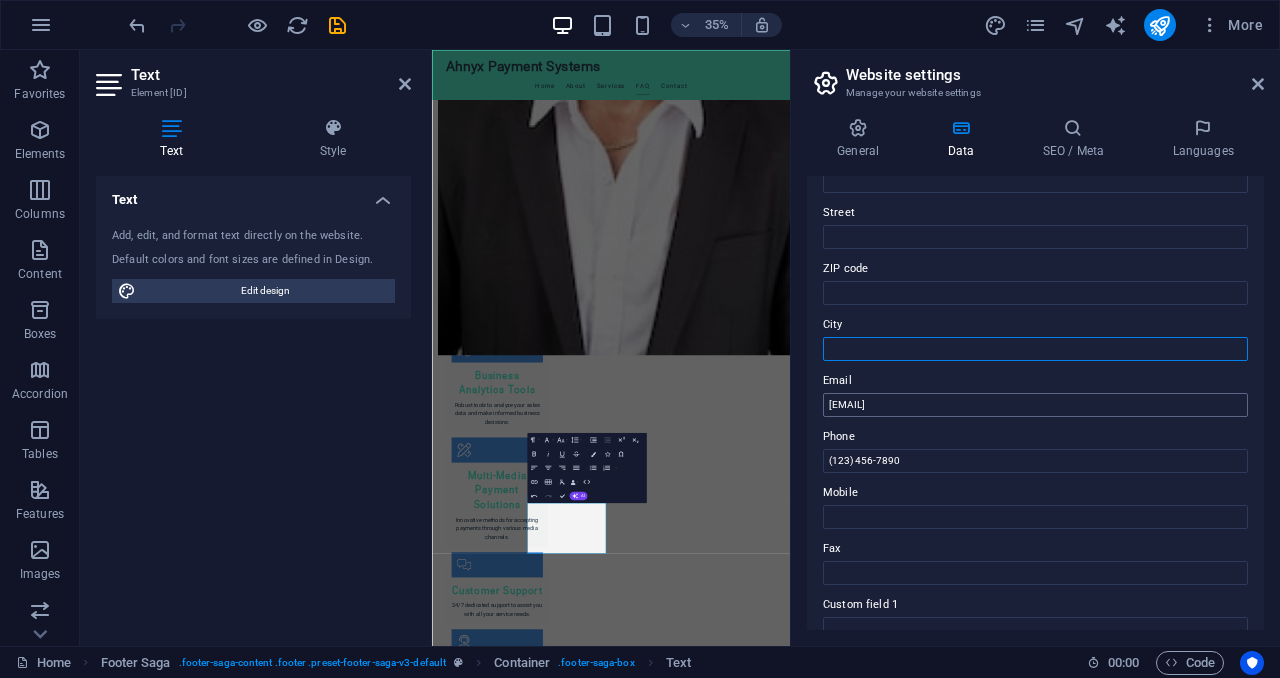 type 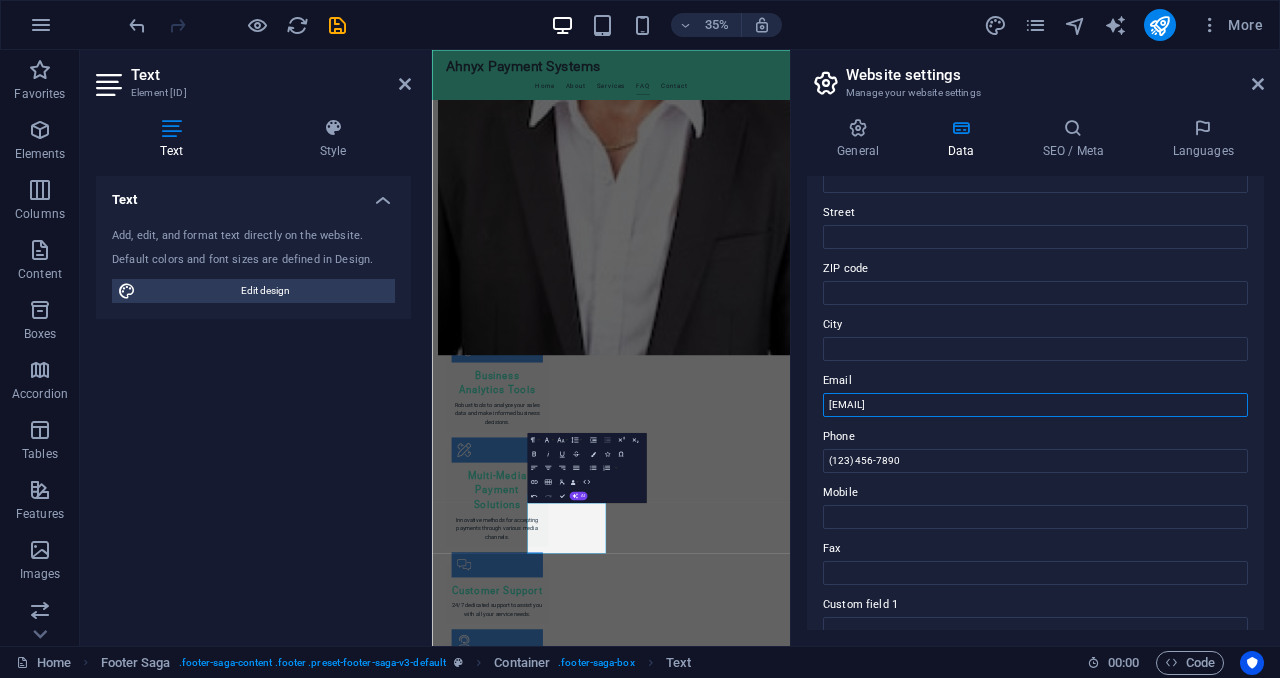 drag, startPoint x: 970, startPoint y: 399, endPoint x: 790, endPoint y: 414, distance: 180.62392 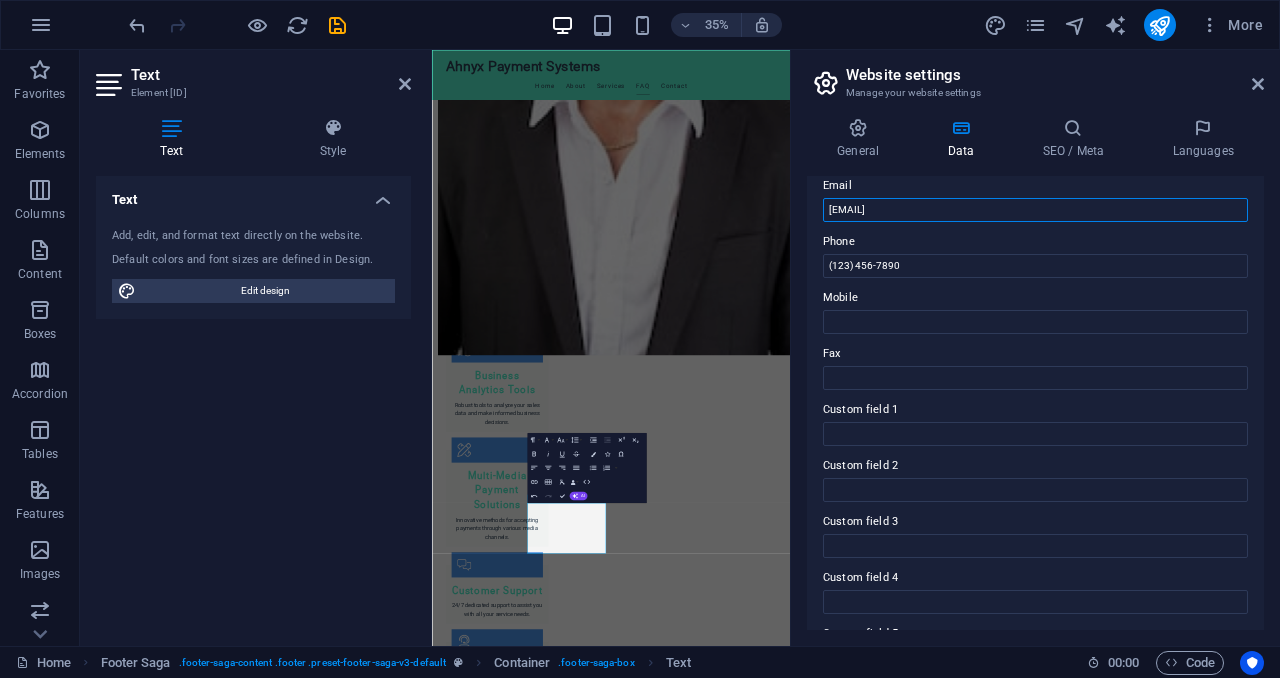 scroll, scrollTop: 400, scrollLeft: 0, axis: vertical 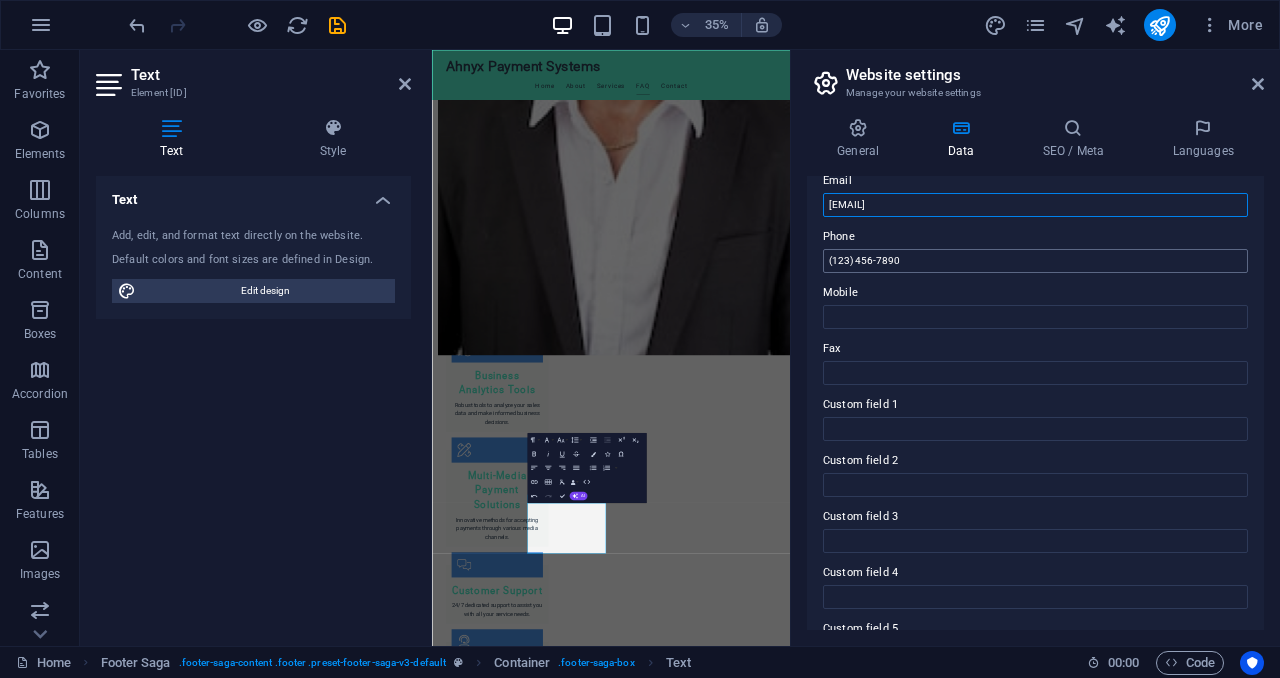 type on "[EMAIL]" 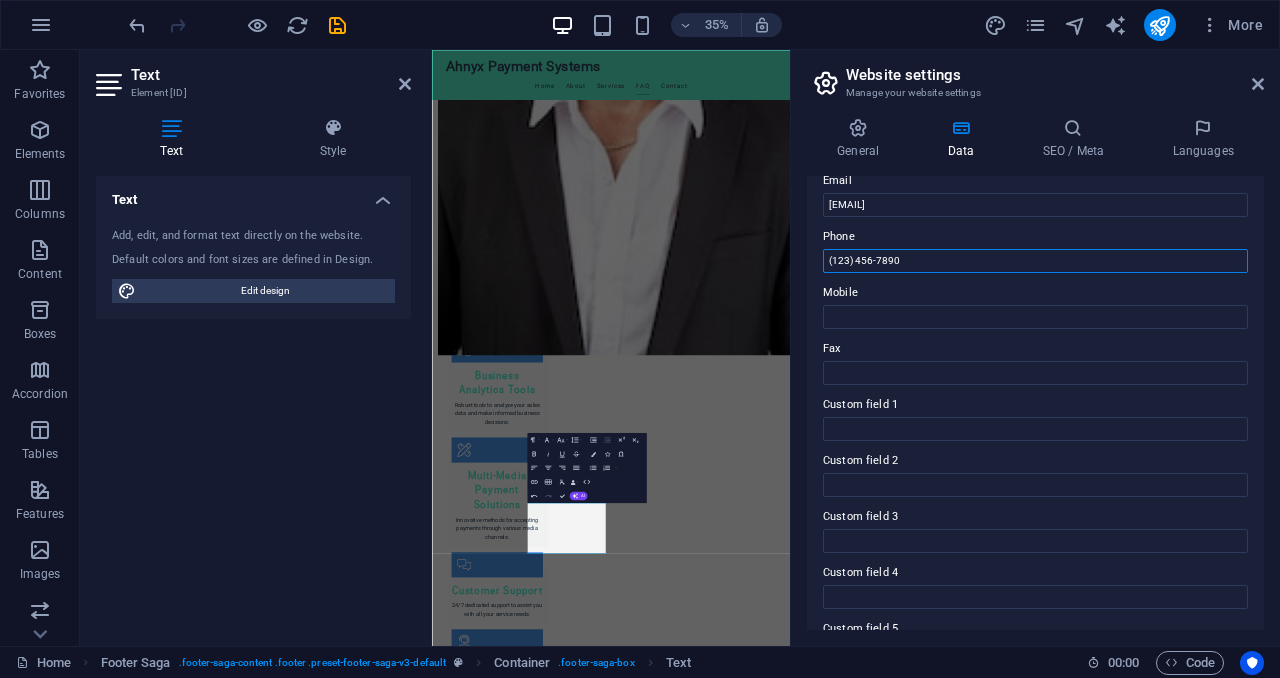 drag, startPoint x: 917, startPoint y: 270, endPoint x: 794, endPoint y: 267, distance: 123.03658 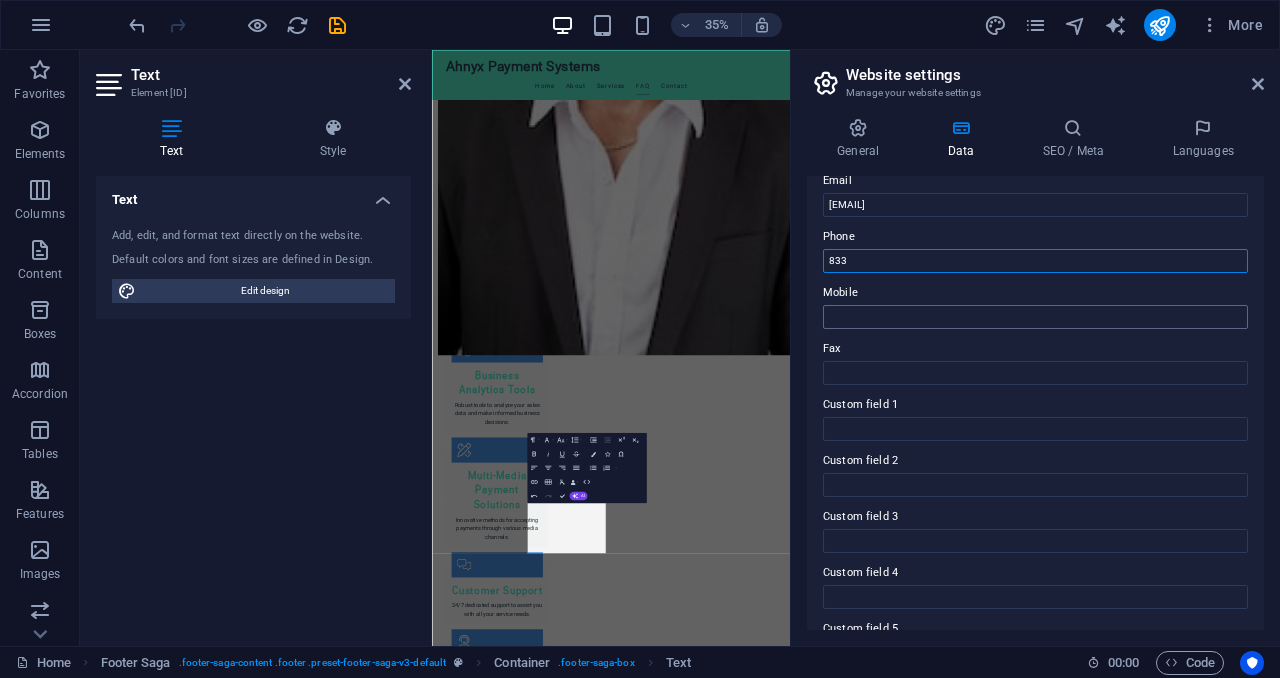 type on "[PHONE]" 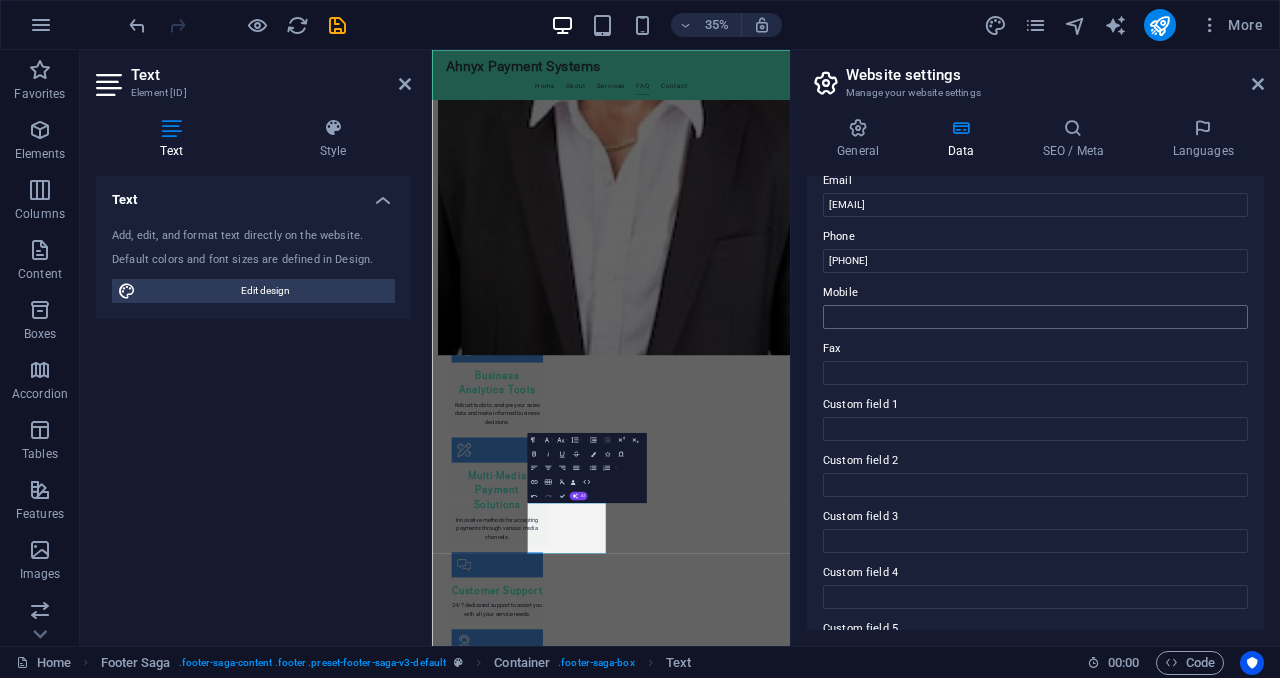 type on "Jack" 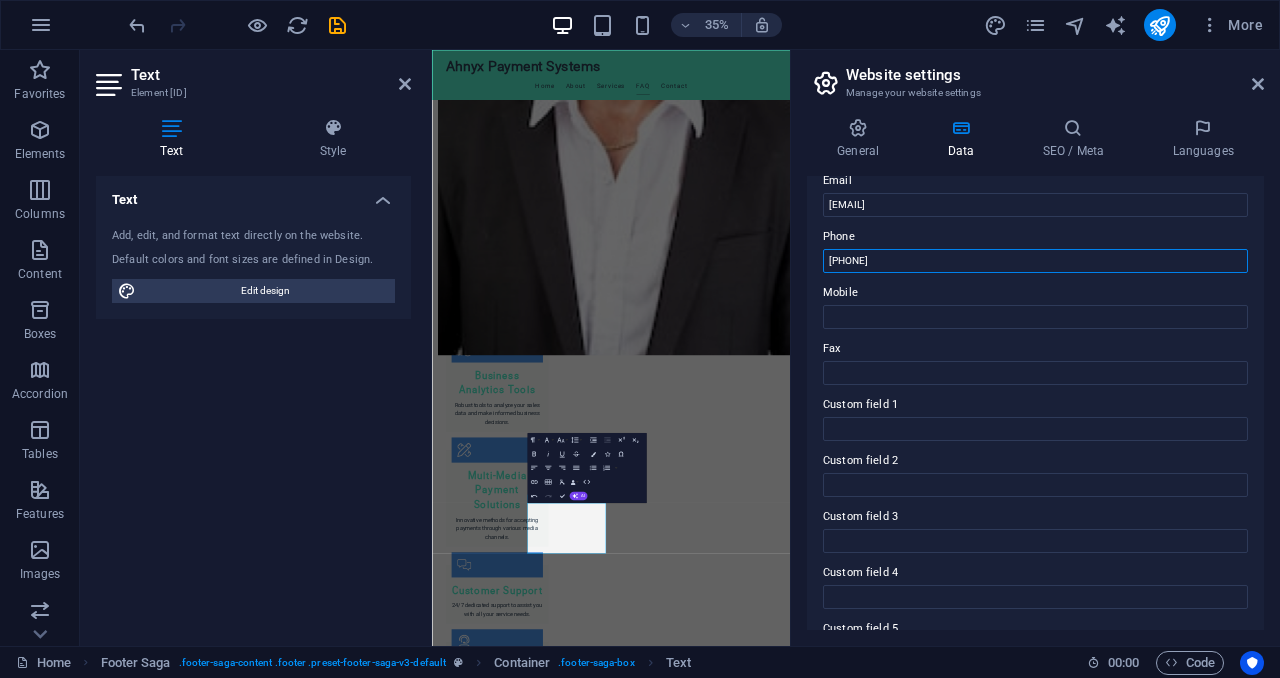 click on "[PHONE]" at bounding box center [1035, 261] 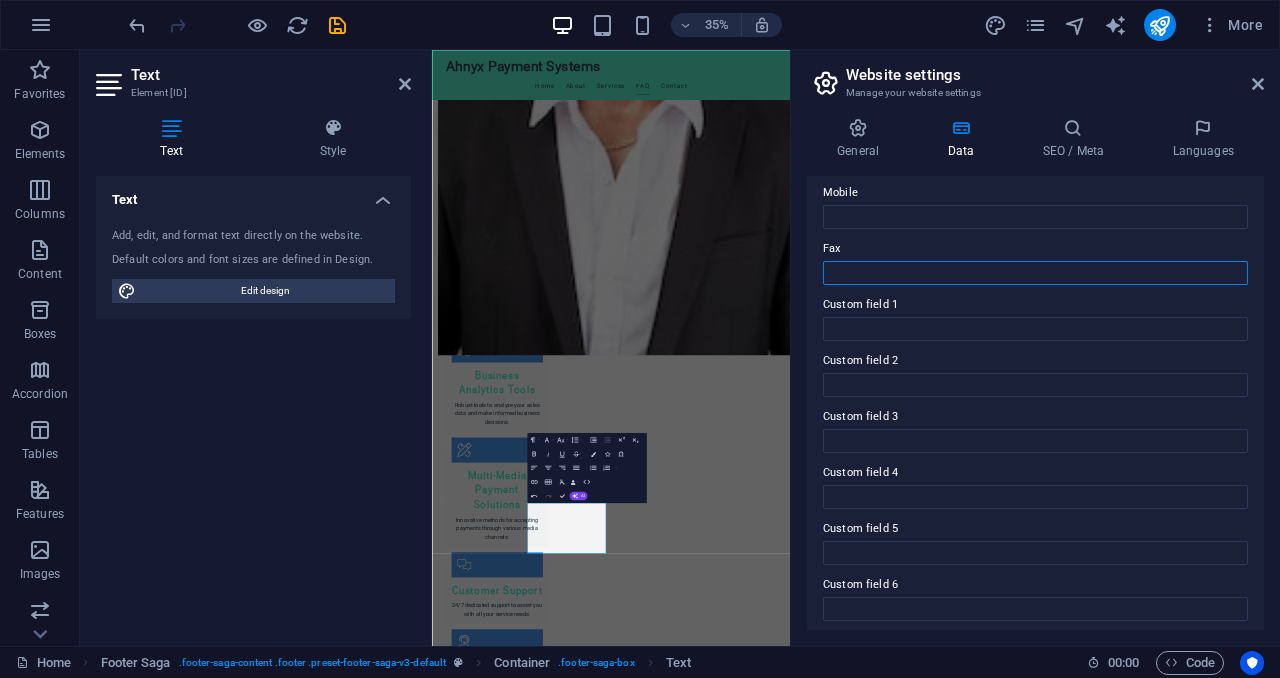 click on "Fax" at bounding box center (1035, 273) 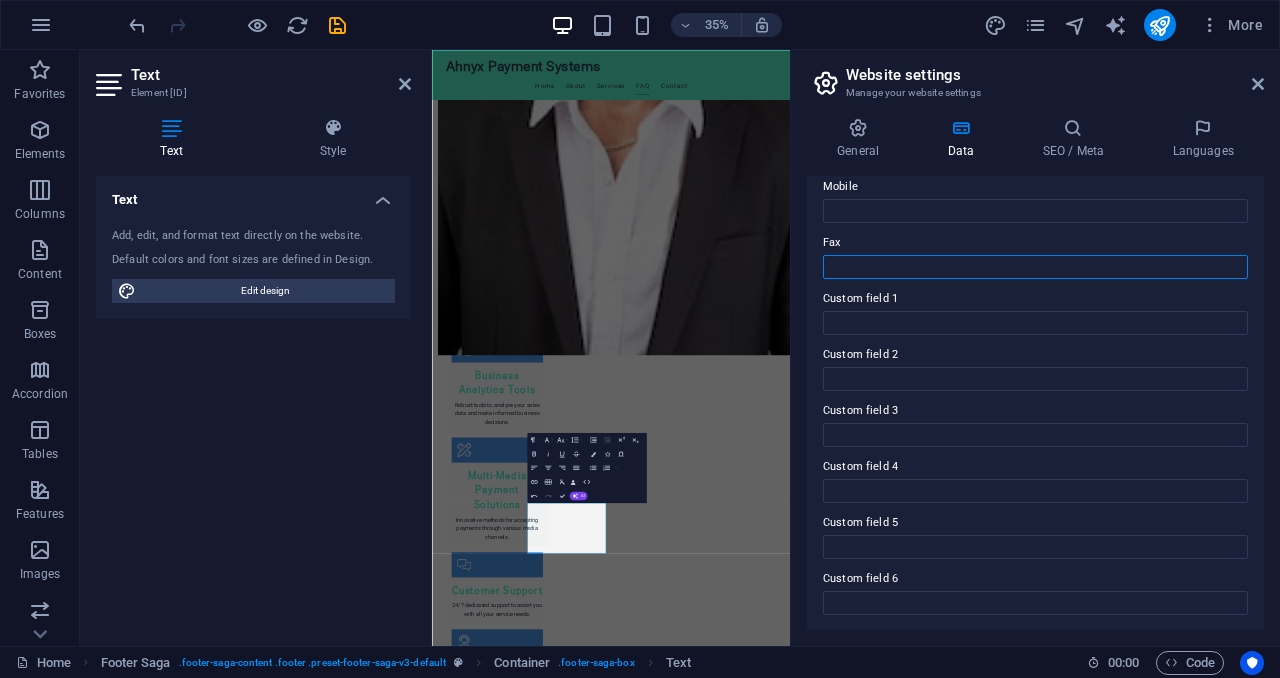 scroll, scrollTop: 506, scrollLeft: 0, axis: vertical 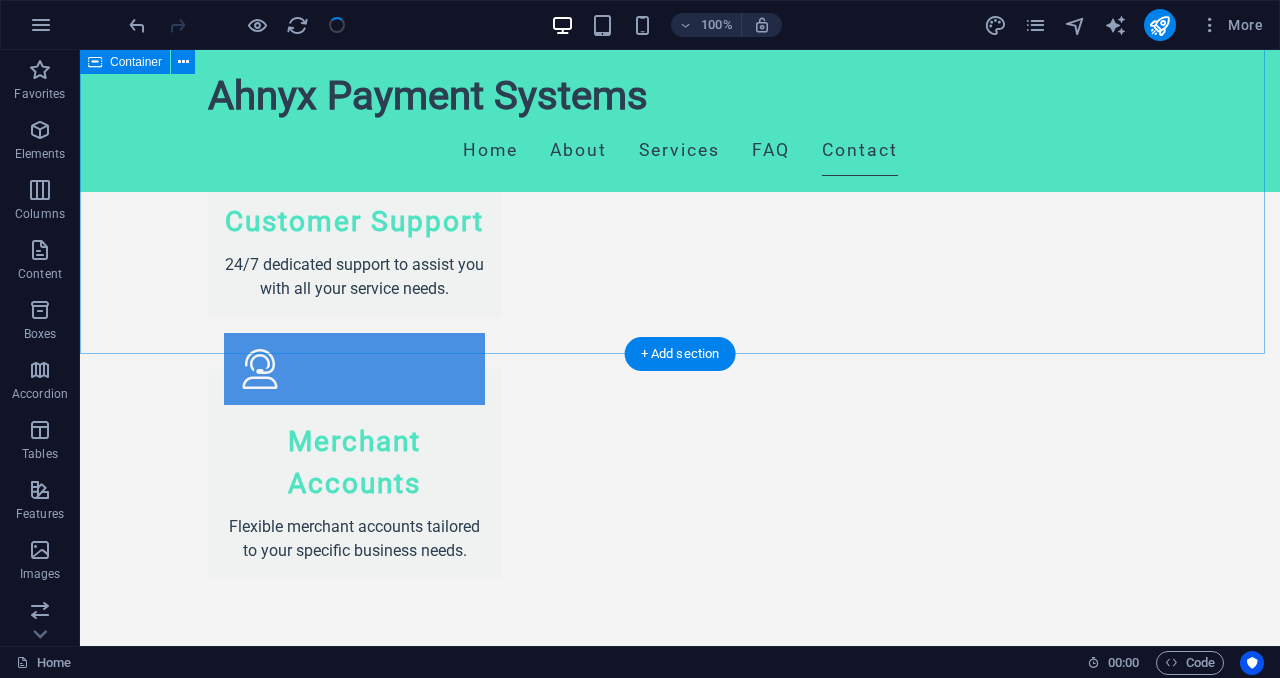 click on "Contact Us   I have read and understand the privacy policy. Unreadable? Load new Submit Inquiry" at bounding box center [680, 2113] 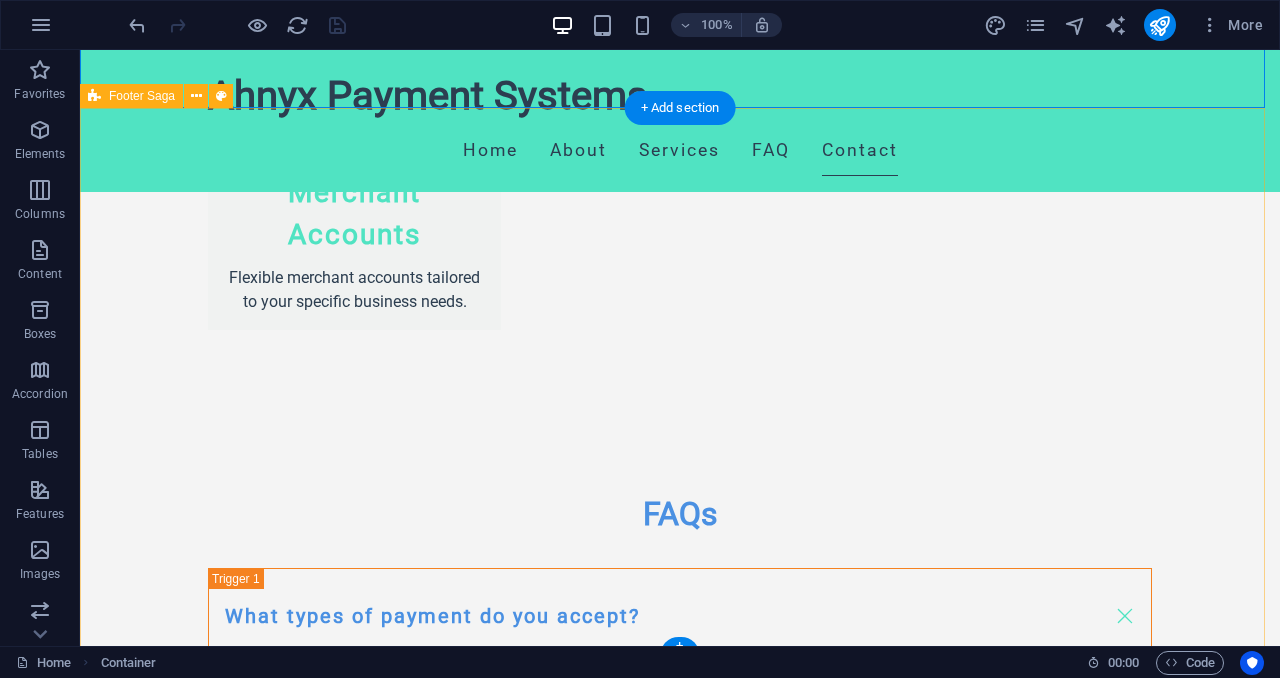 scroll, scrollTop: 3534, scrollLeft: 0, axis: vertical 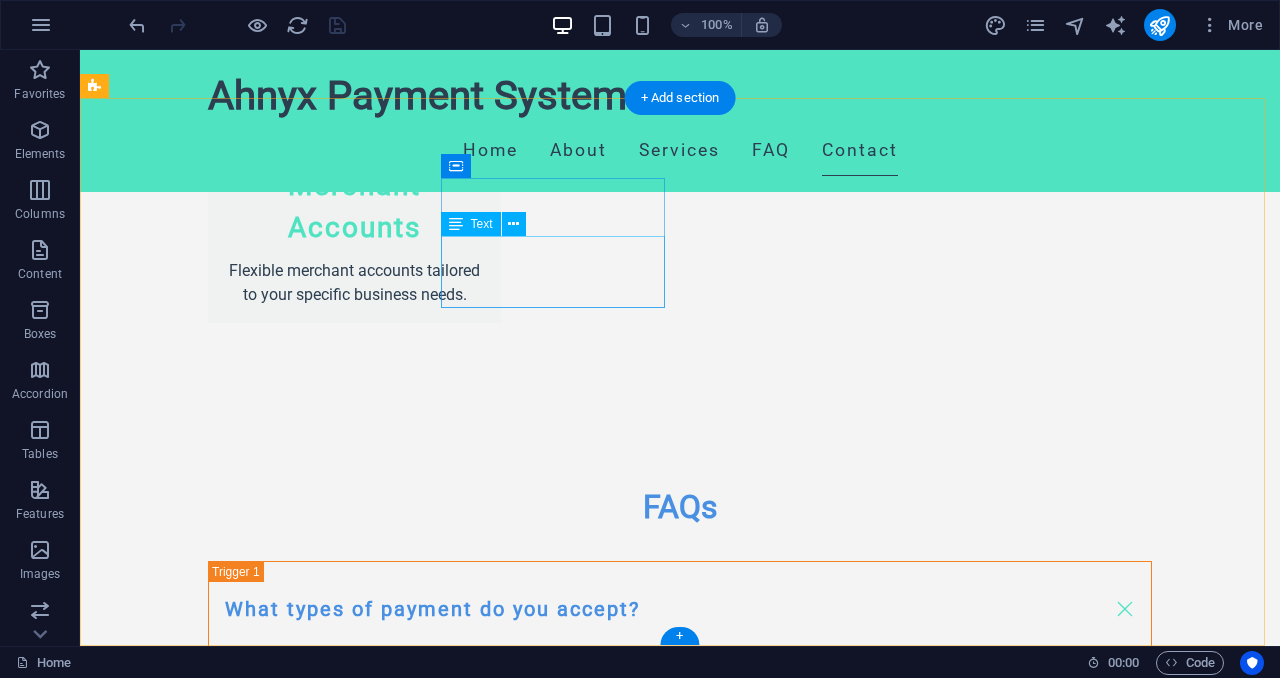 click on "[PHONE]" at bounding box center [175, 2665] 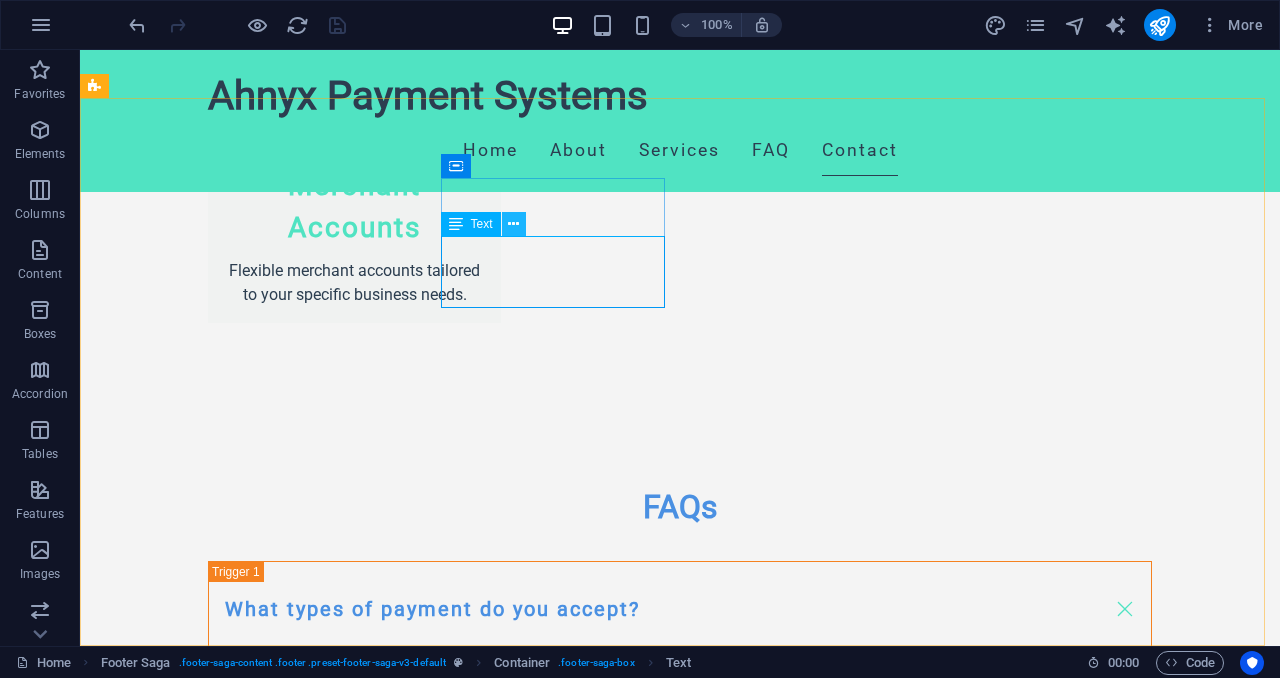 click at bounding box center (513, 224) 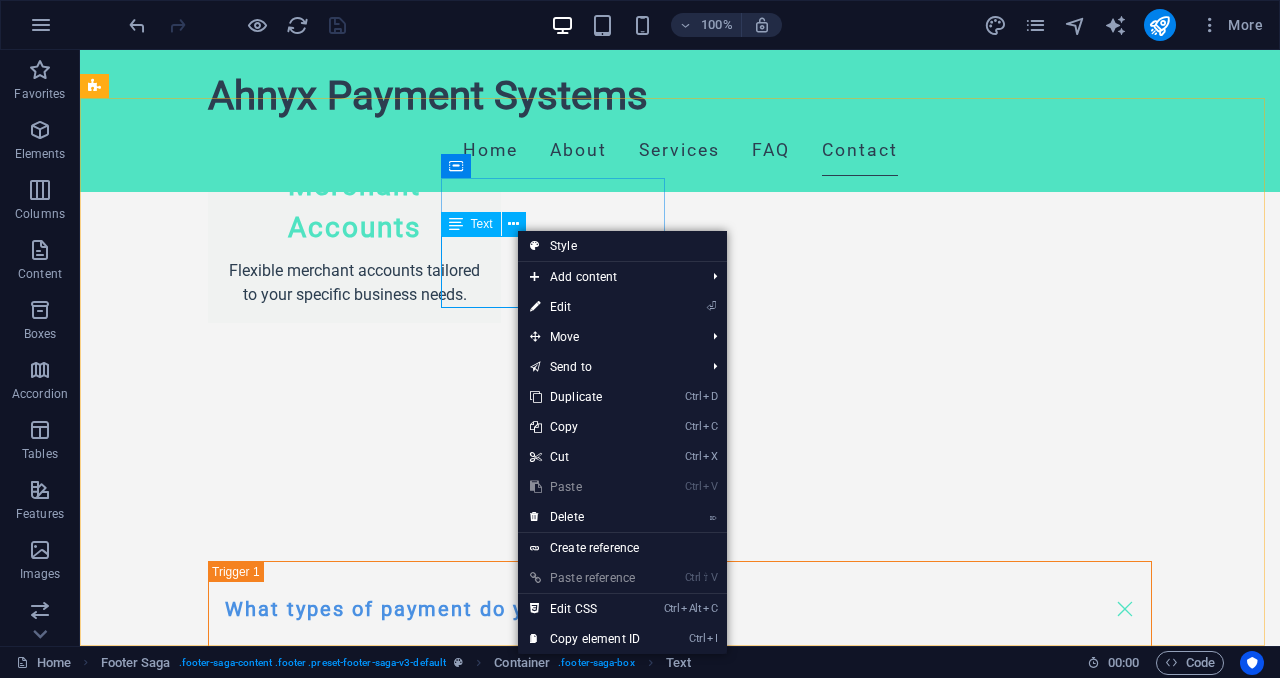 click on "Text" at bounding box center (482, 224) 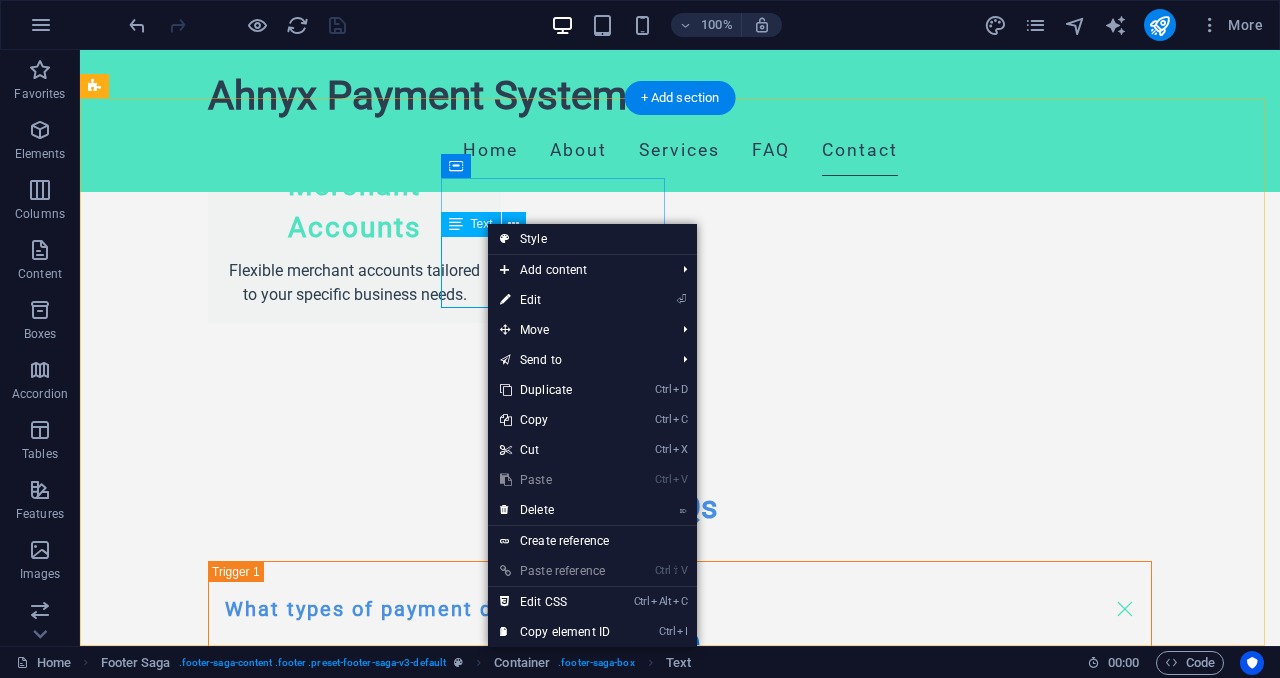 click on "Phone:  [PHONE] Mobile:  Email:  [EMAIL]" at bounding box center (208, 2690) 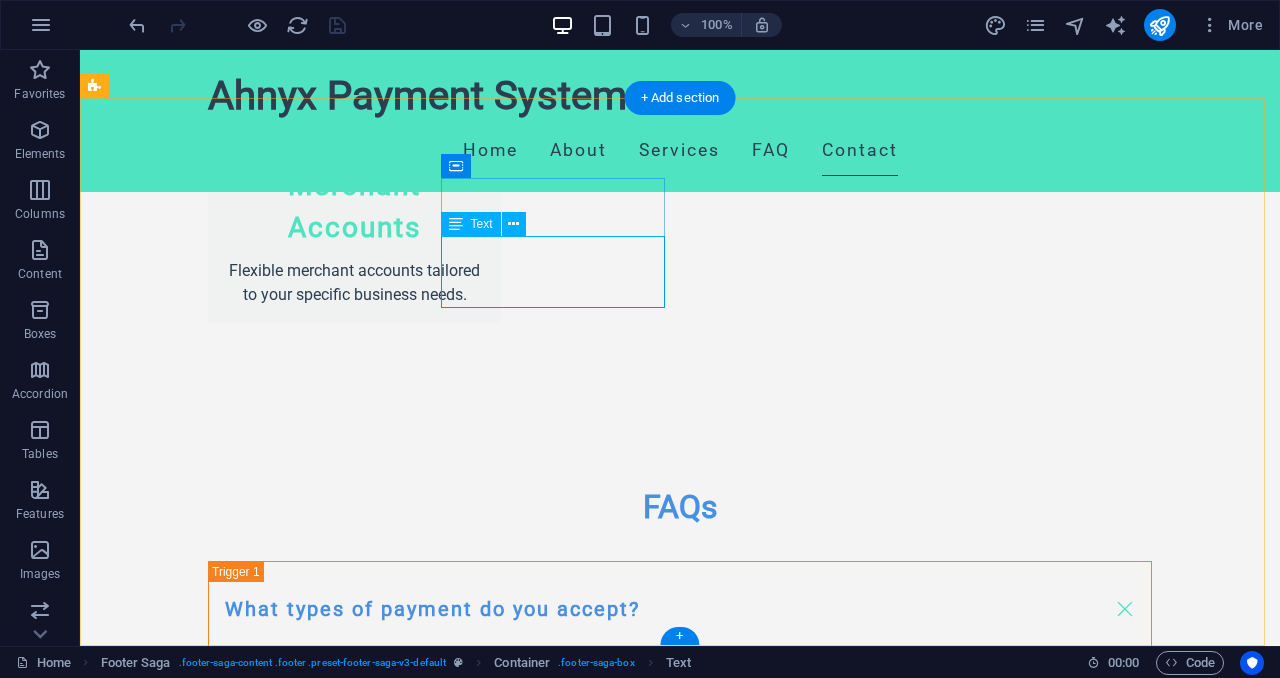 click on "Phone:  [PHONE] Mobile:  Email:  [EMAIL]" at bounding box center [208, 2690] 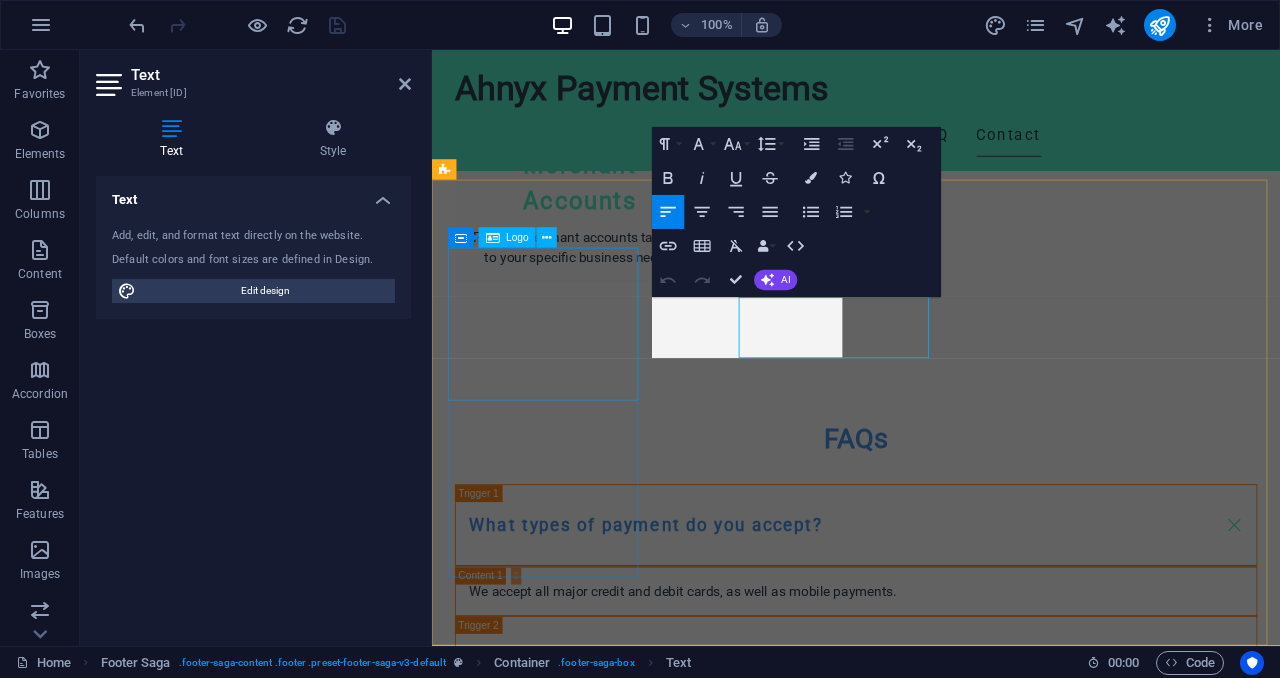 scroll, scrollTop: 3429, scrollLeft: 0, axis: vertical 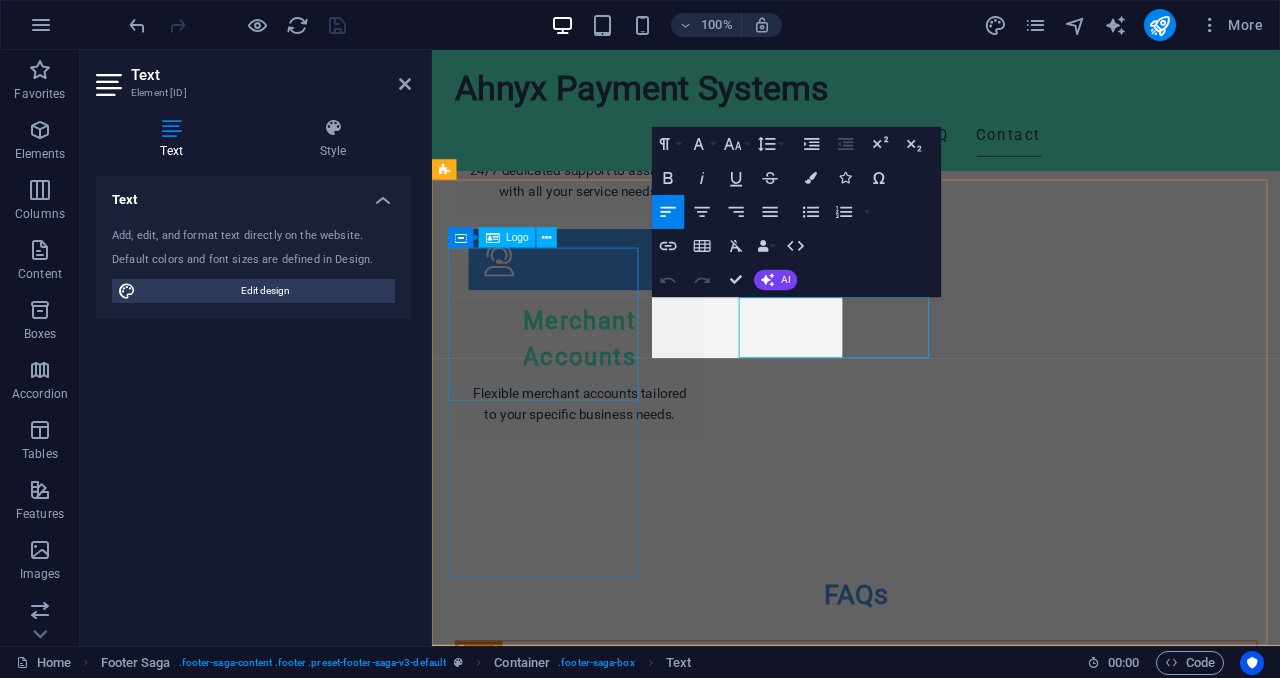 click on "Ahnyx Payment Systems" at bounding box center (560, 2498) 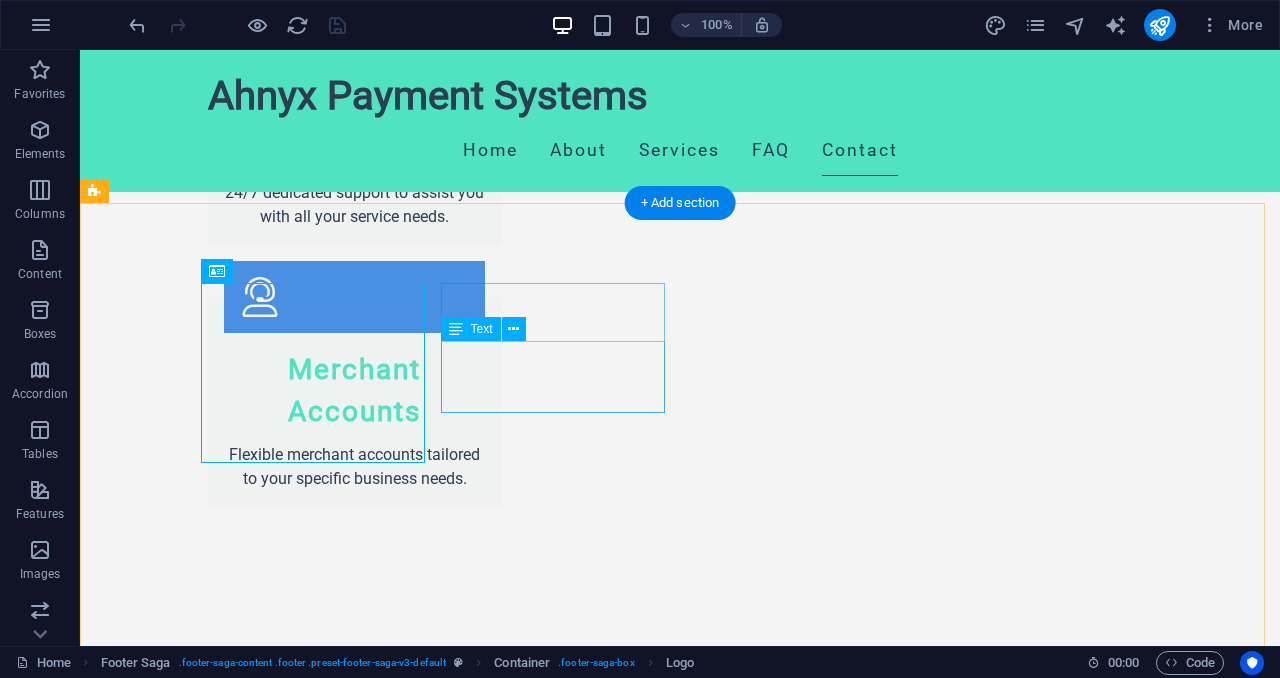 click on "[PHONE]" at bounding box center [175, 2849] 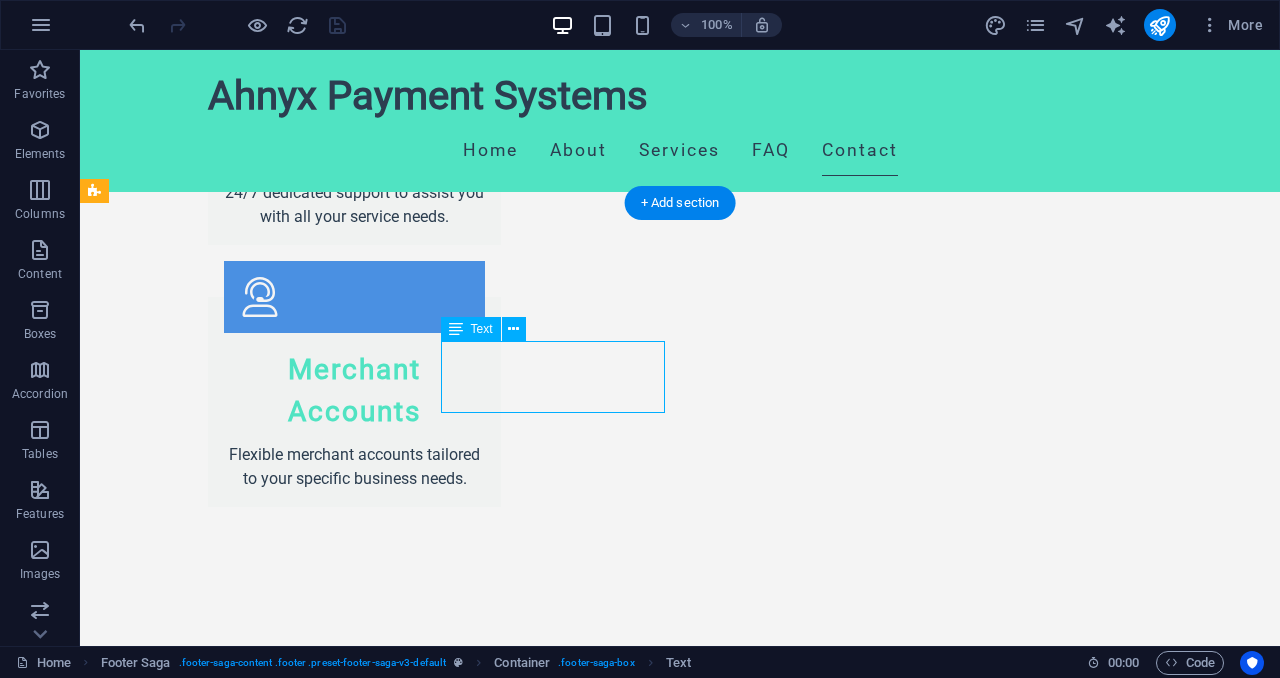click on "[PHONE]" at bounding box center [175, 2849] 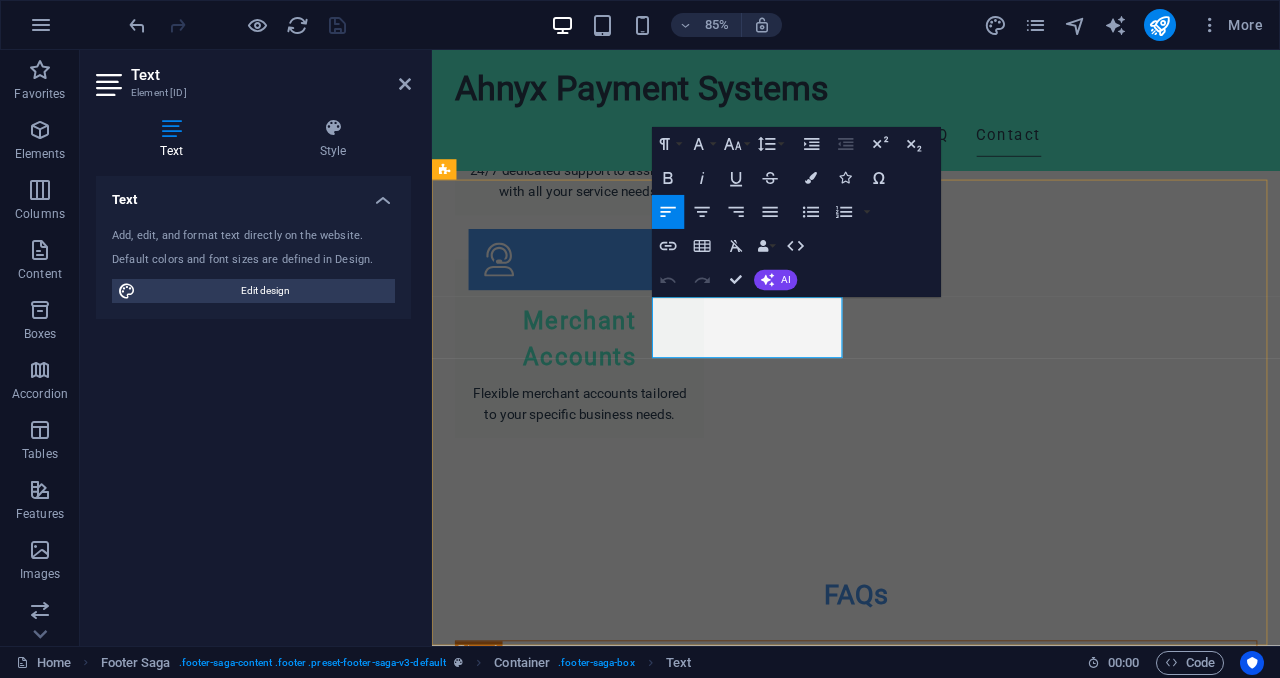 click on "[PHONE]" at bounding box center [527, 2849] 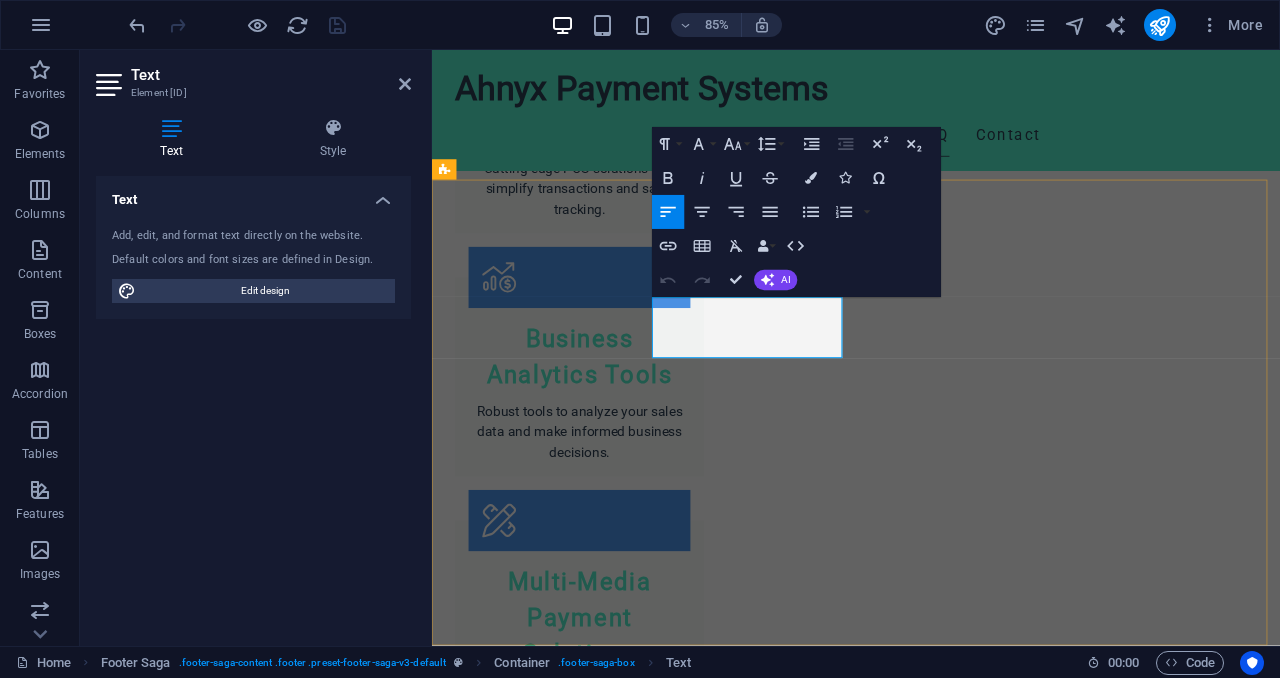 scroll, scrollTop: 2840, scrollLeft: 0, axis: vertical 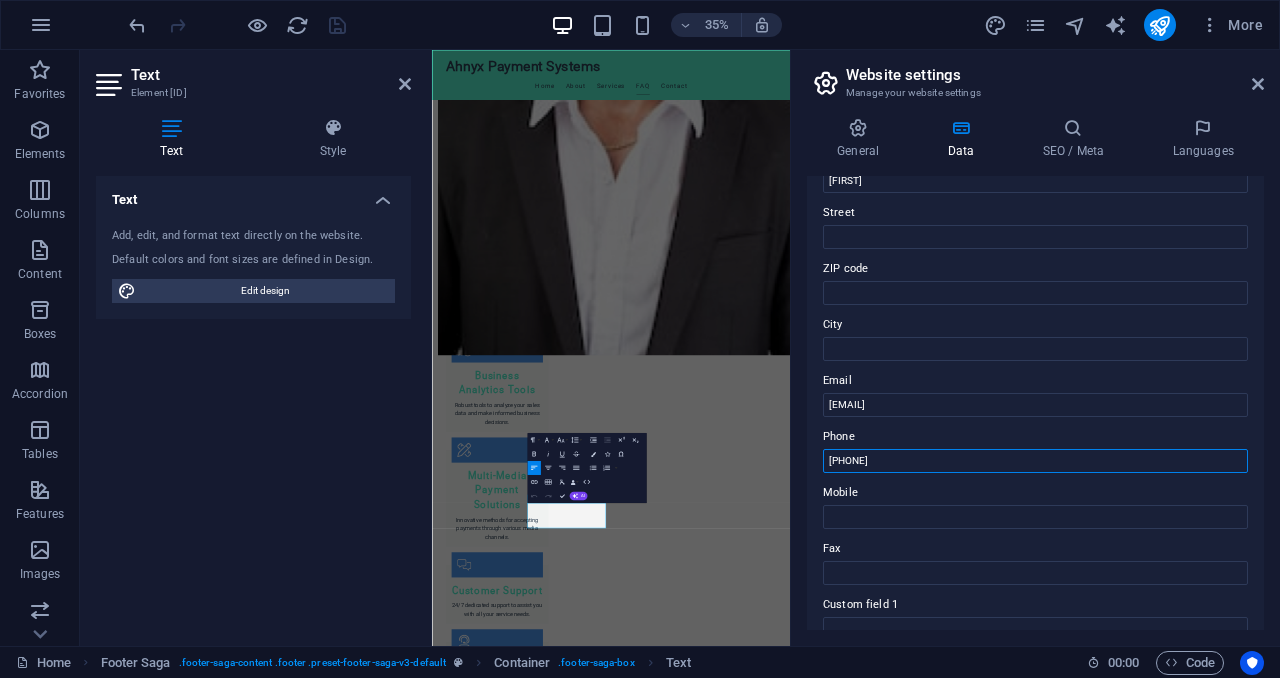 click on "[PHONE]" at bounding box center (1035, 461) 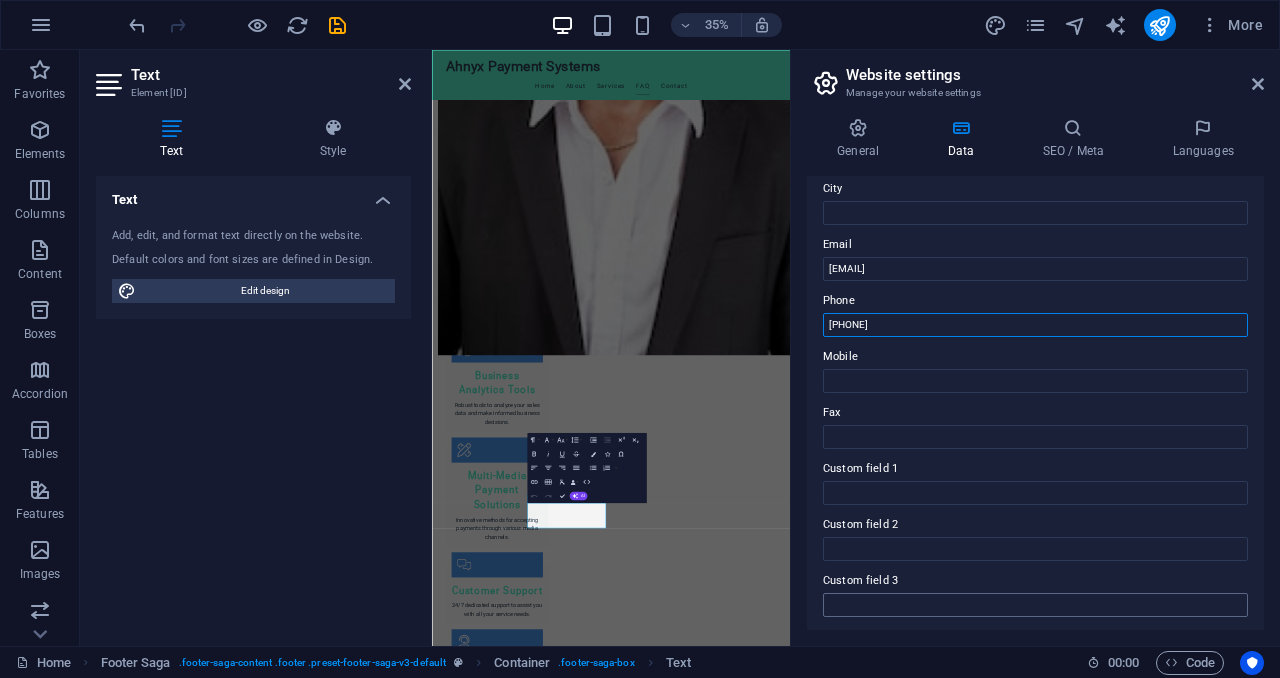 scroll, scrollTop: 306, scrollLeft: 0, axis: vertical 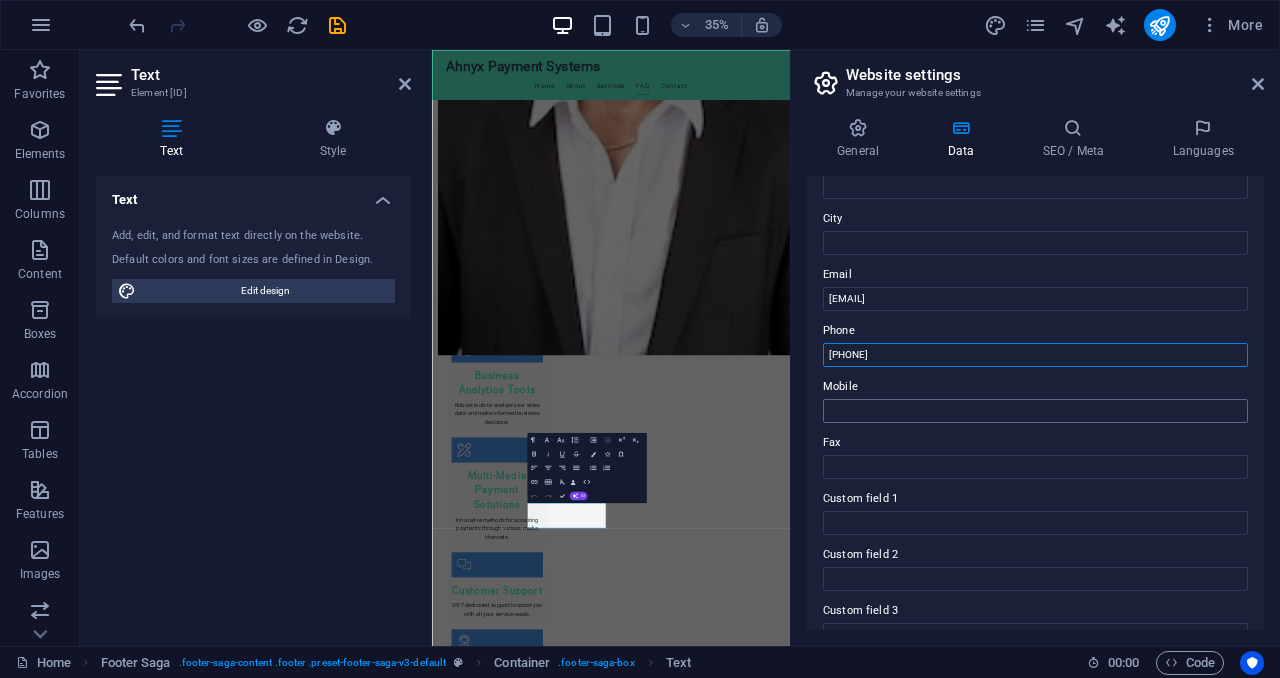 type on "[PHONE]" 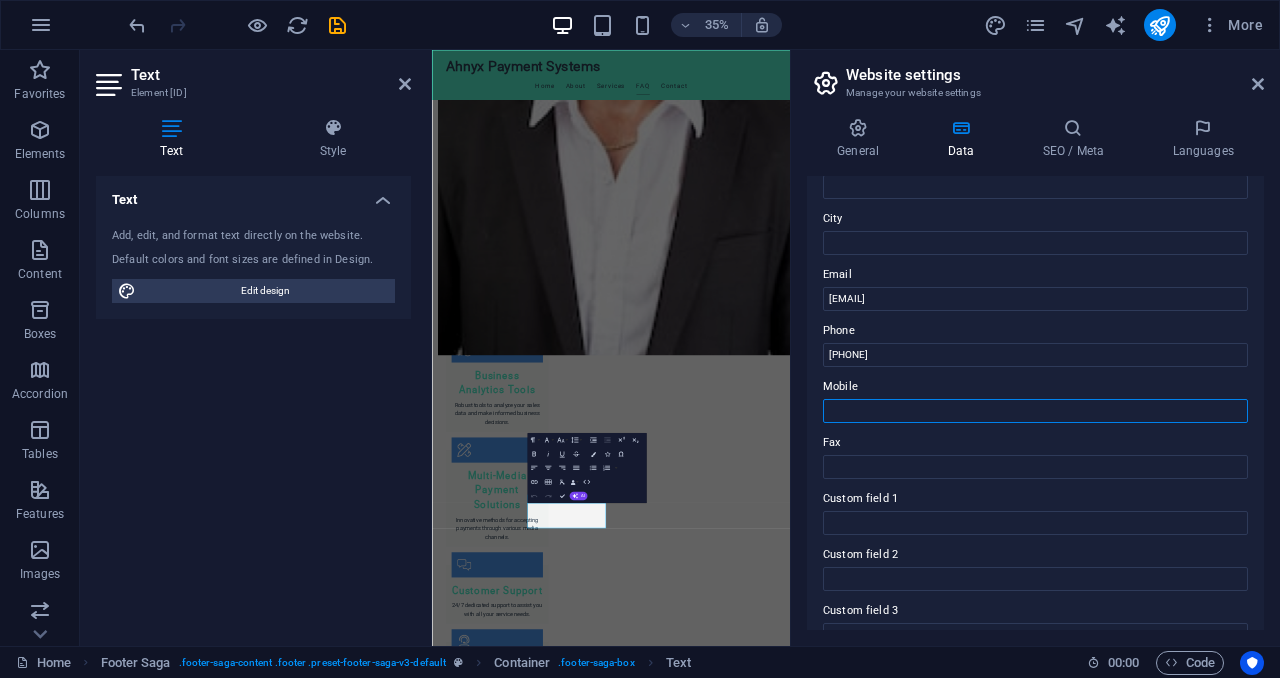 click on "Mobile" at bounding box center [1035, 411] 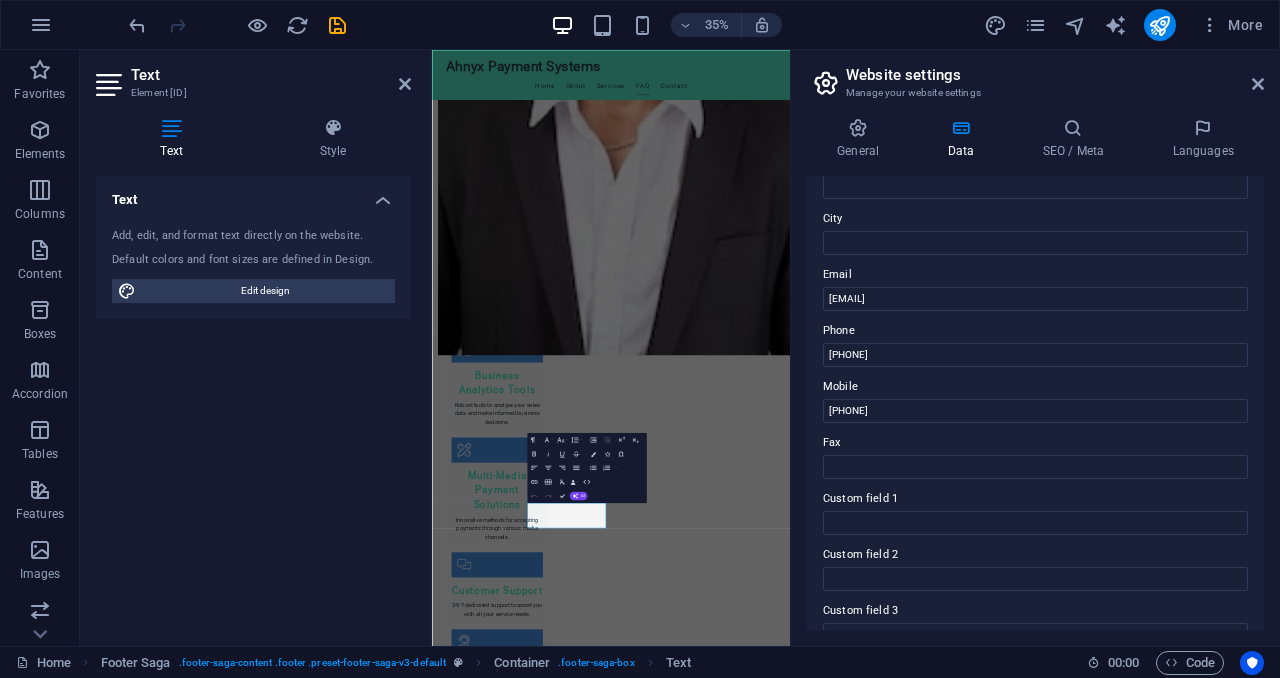 type on "[NUMBER] [STREET], [CITY], [STATE], [COUNTRY]" 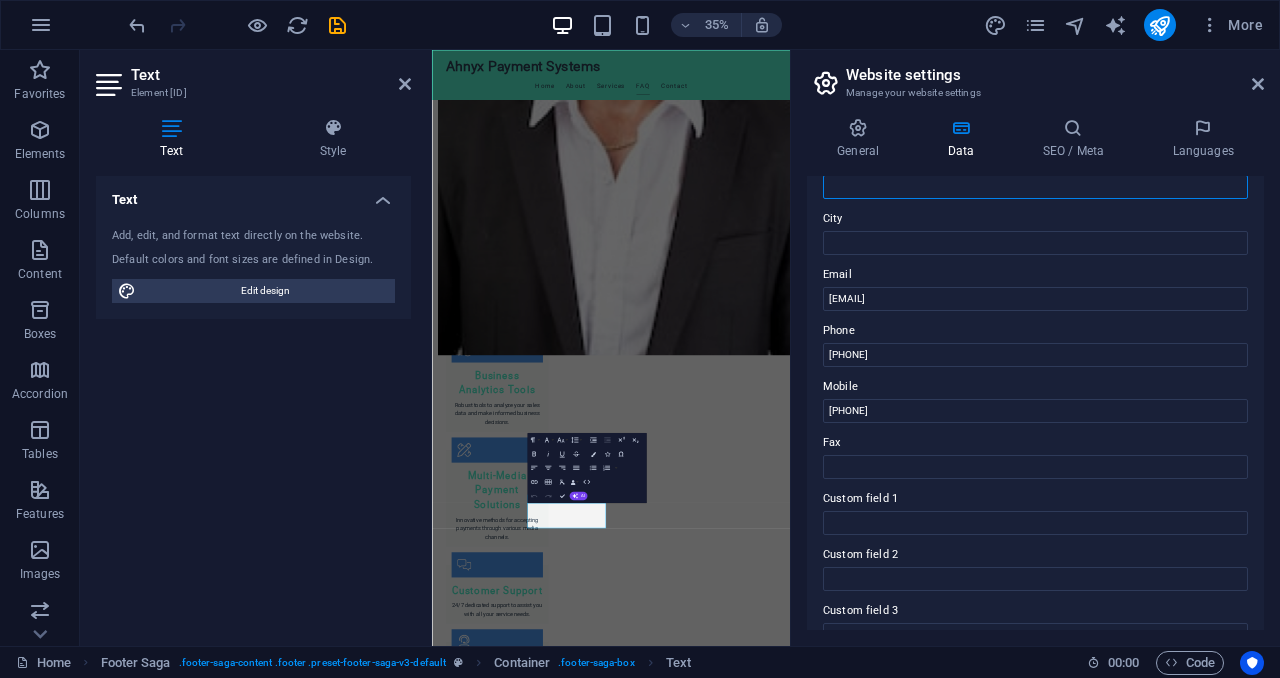 type on "[POSTAL_CODE]" 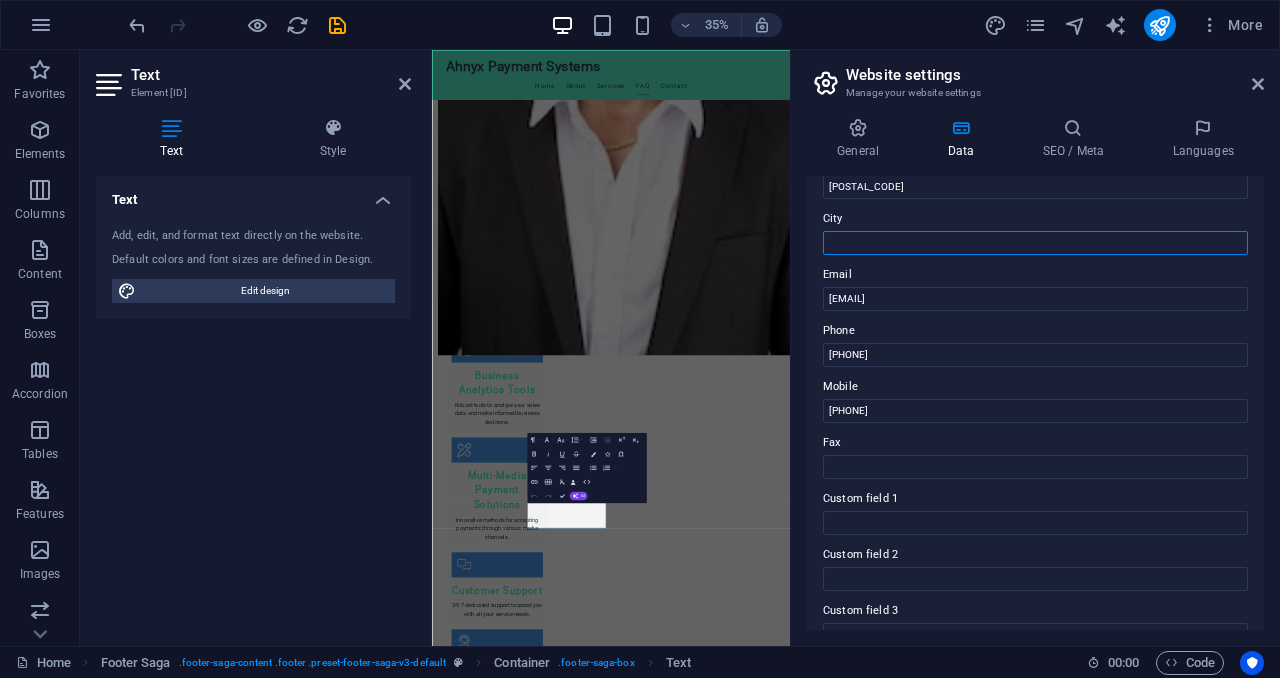 type on "[CITY]" 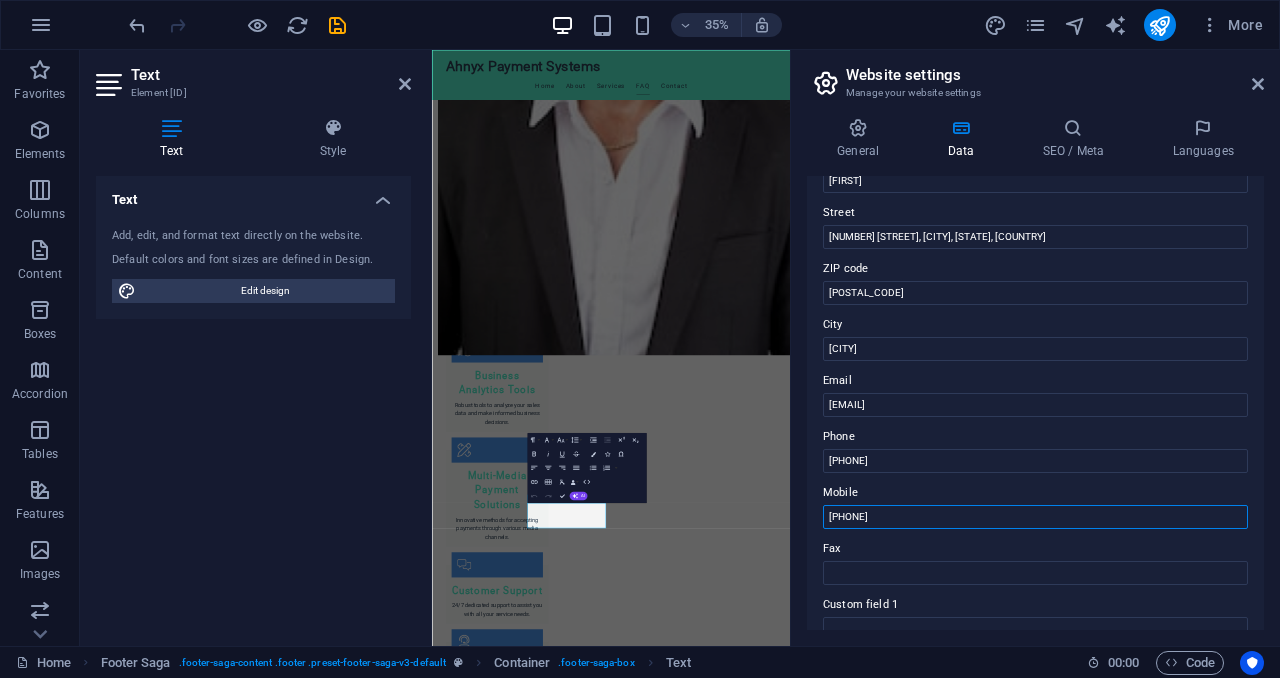 scroll, scrollTop: 100, scrollLeft: 0, axis: vertical 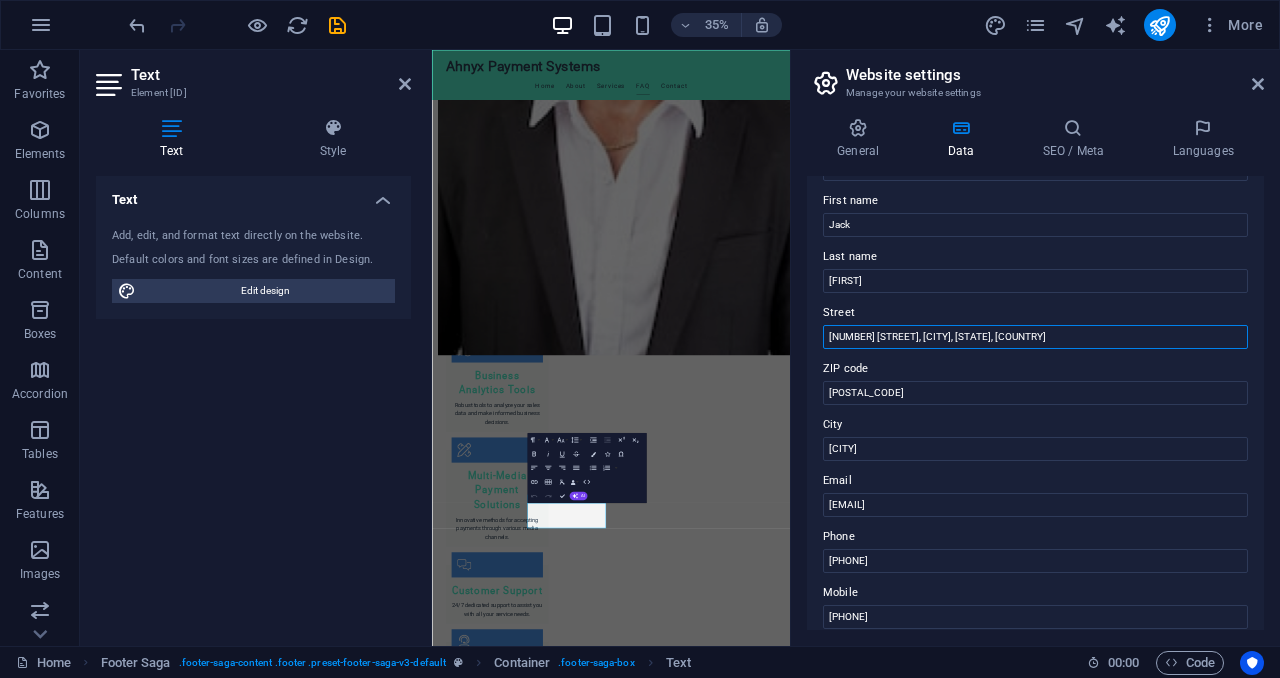 drag, startPoint x: 1497, startPoint y: 392, endPoint x: 1451, endPoint y: 888, distance: 498.1285 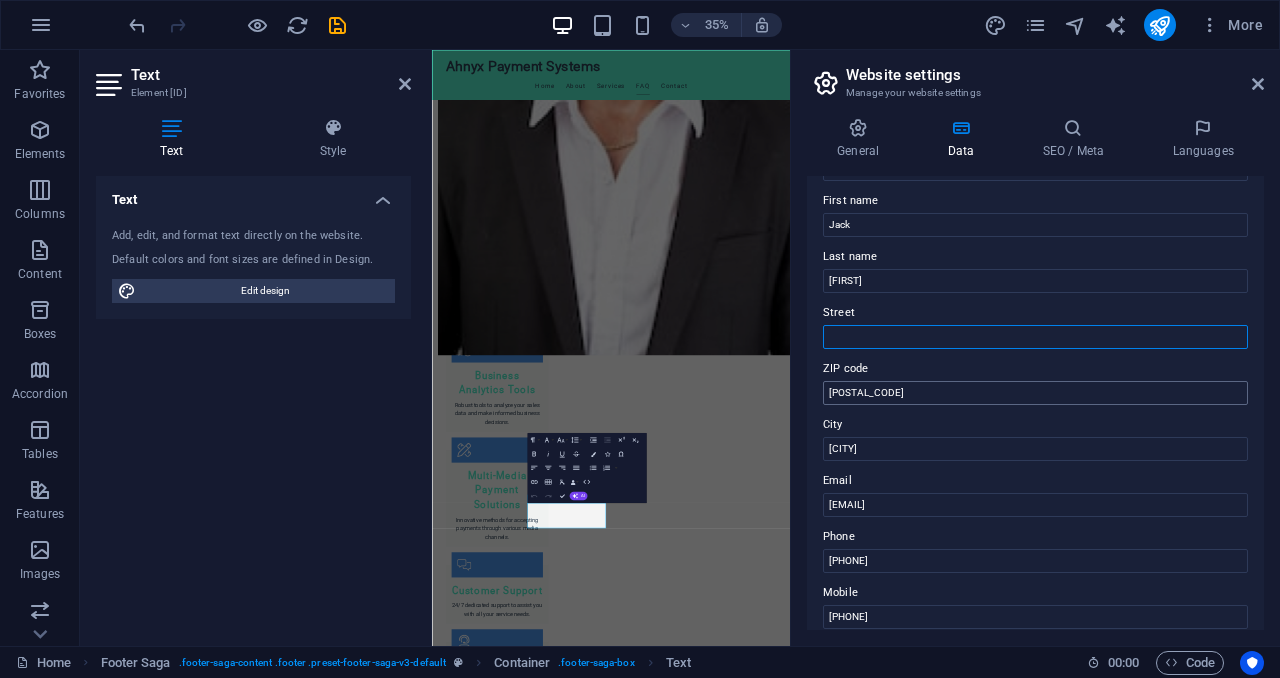 type 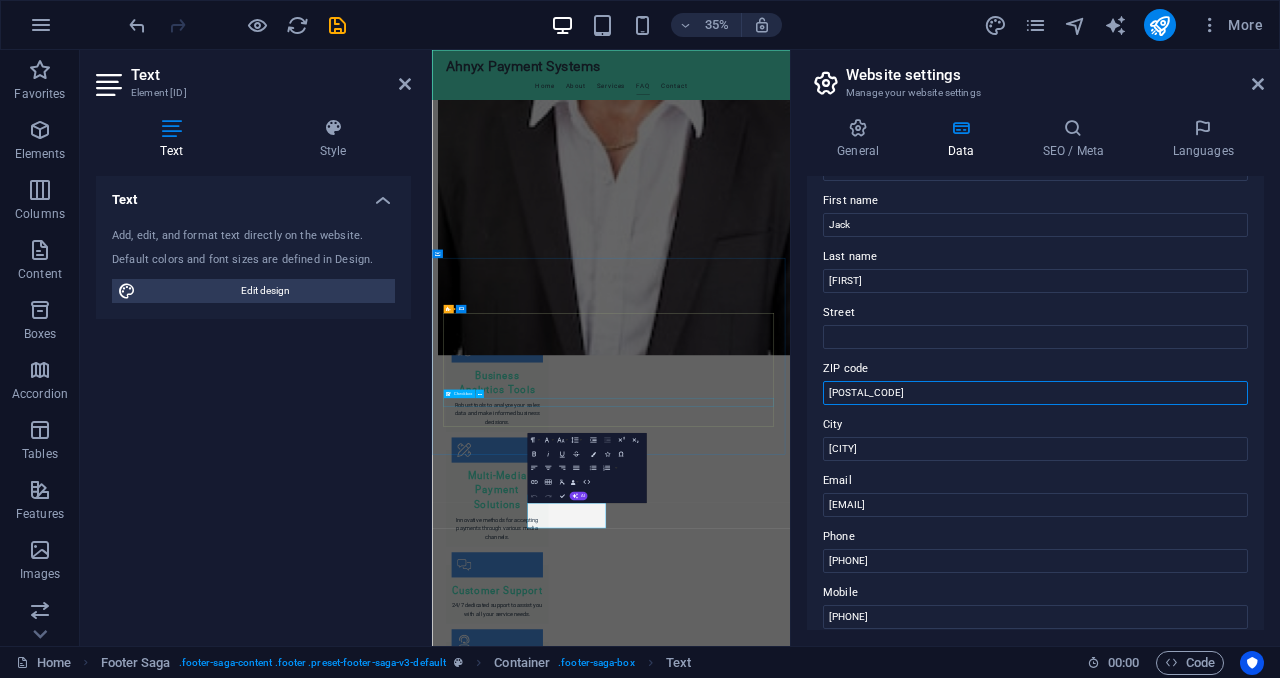 drag, startPoint x: 1331, startPoint y: 441, endPoint x: 1403, endPoint y: 1047, distance: 610.26227 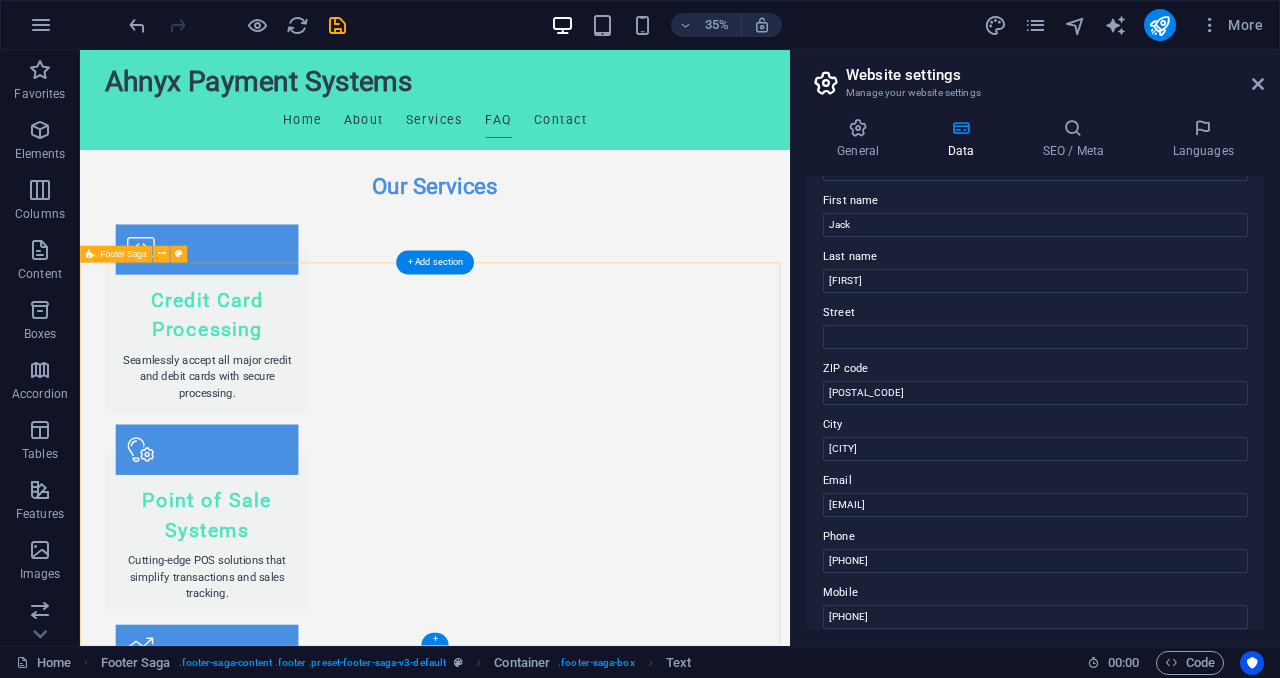 scroll, scrollTop: 3278, scrollLeft: 0, axis: vertical 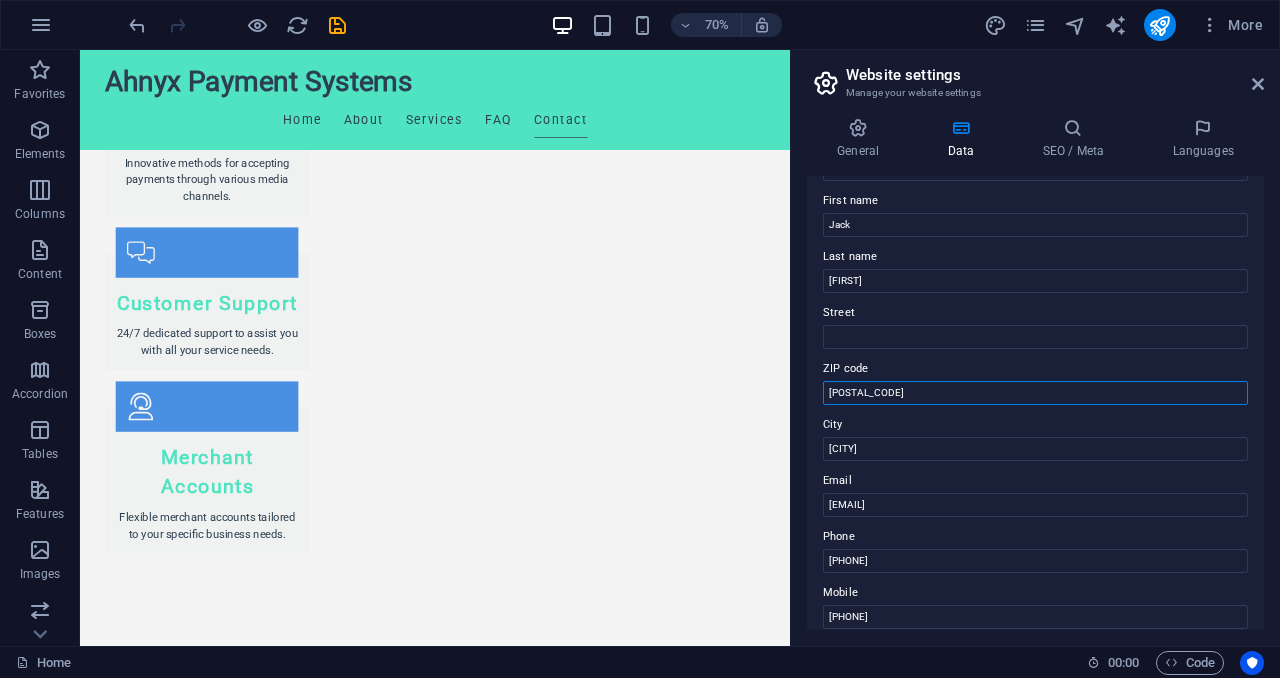 drag, startPoint x: 864, startPoint y: 397, endPoint x: 828, endPoint y: 398, distance: 36.013885 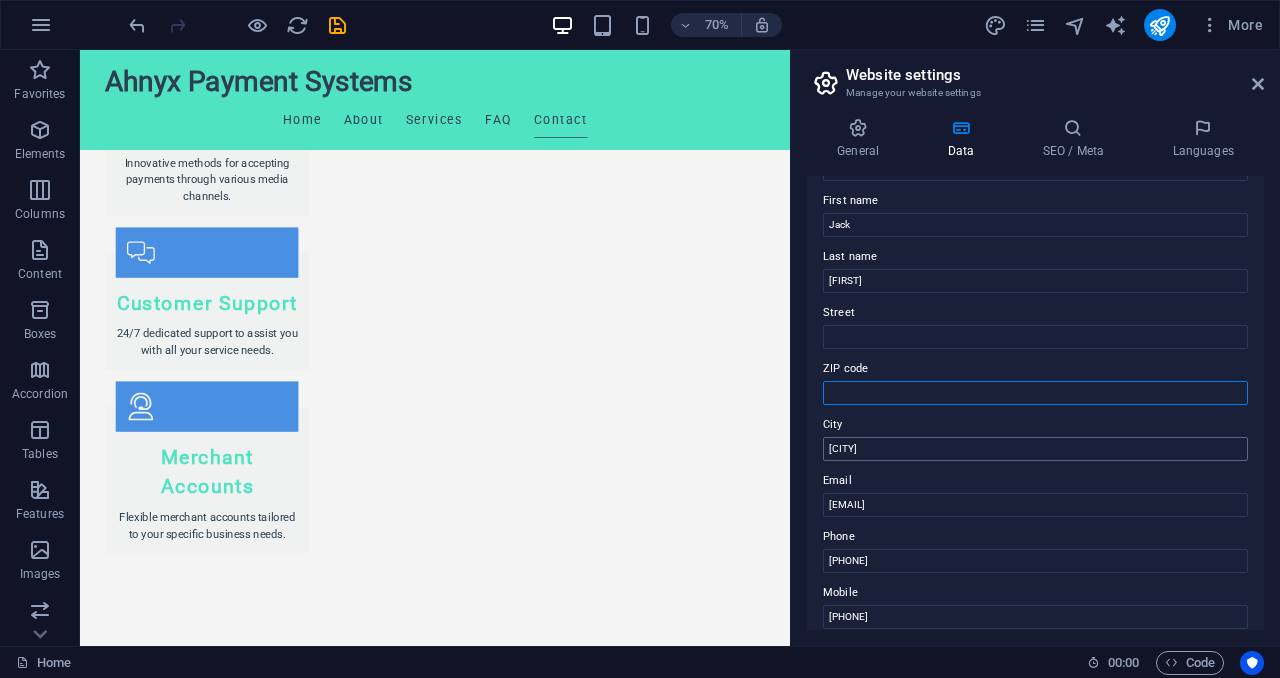 type 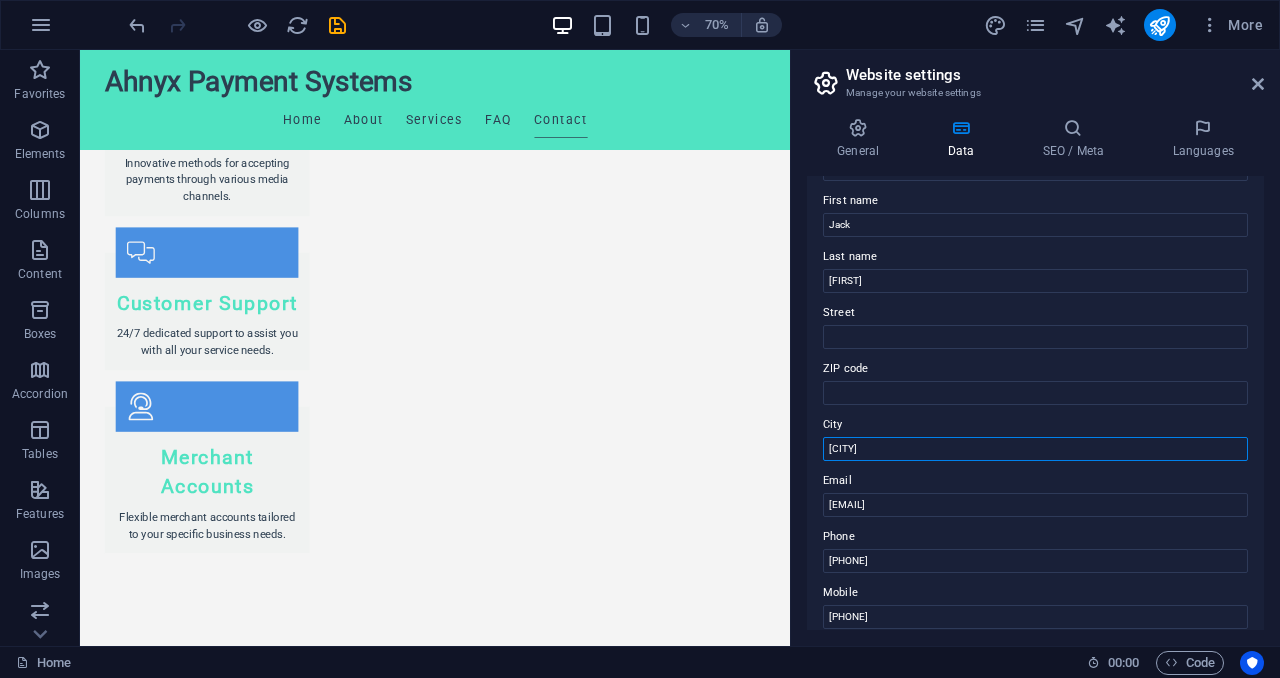 drag, startPoint x: 903, startPoint y: 447, endPoint x: 838, endPoint y: 449, distance: 65.03076 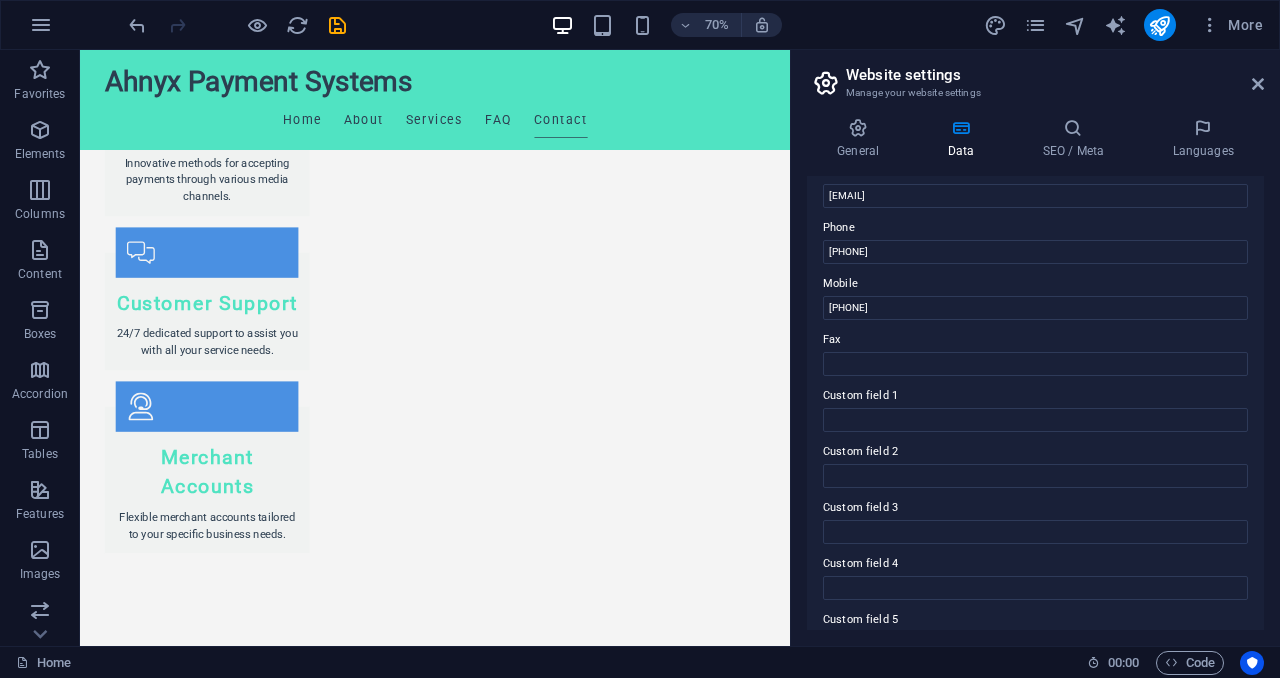 scroll, scrollTop: 400, scrollLeft: 0, axis: vertical 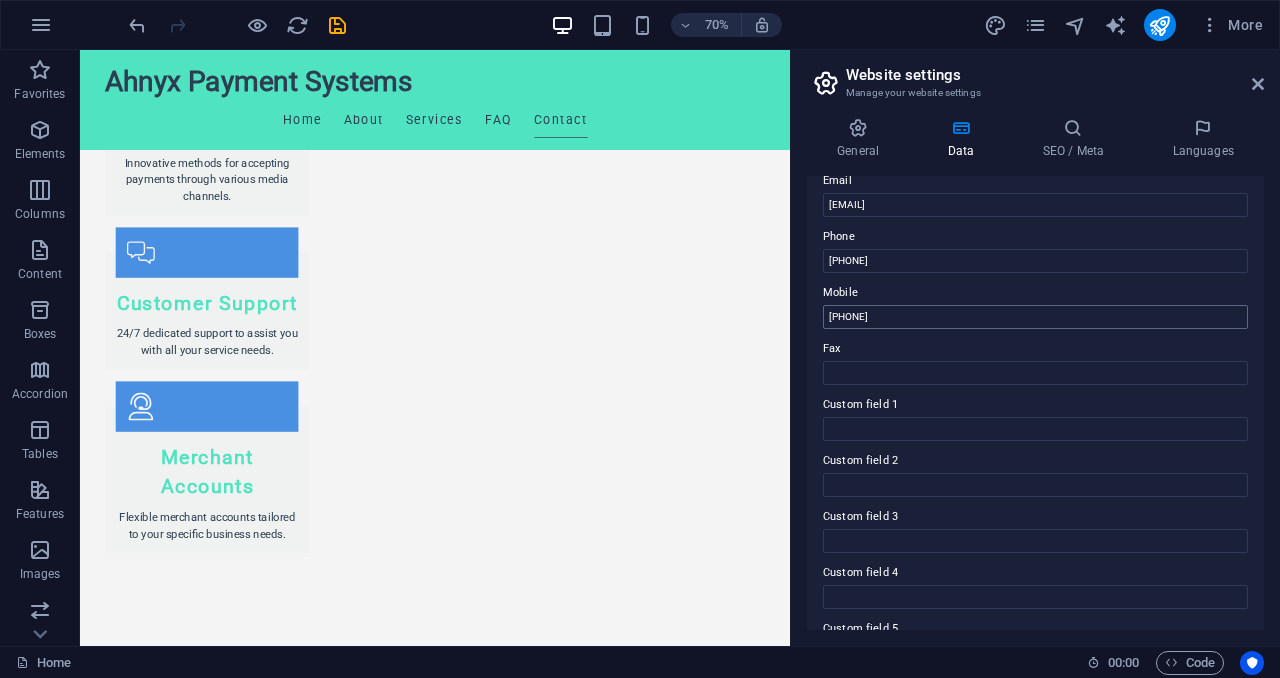 type 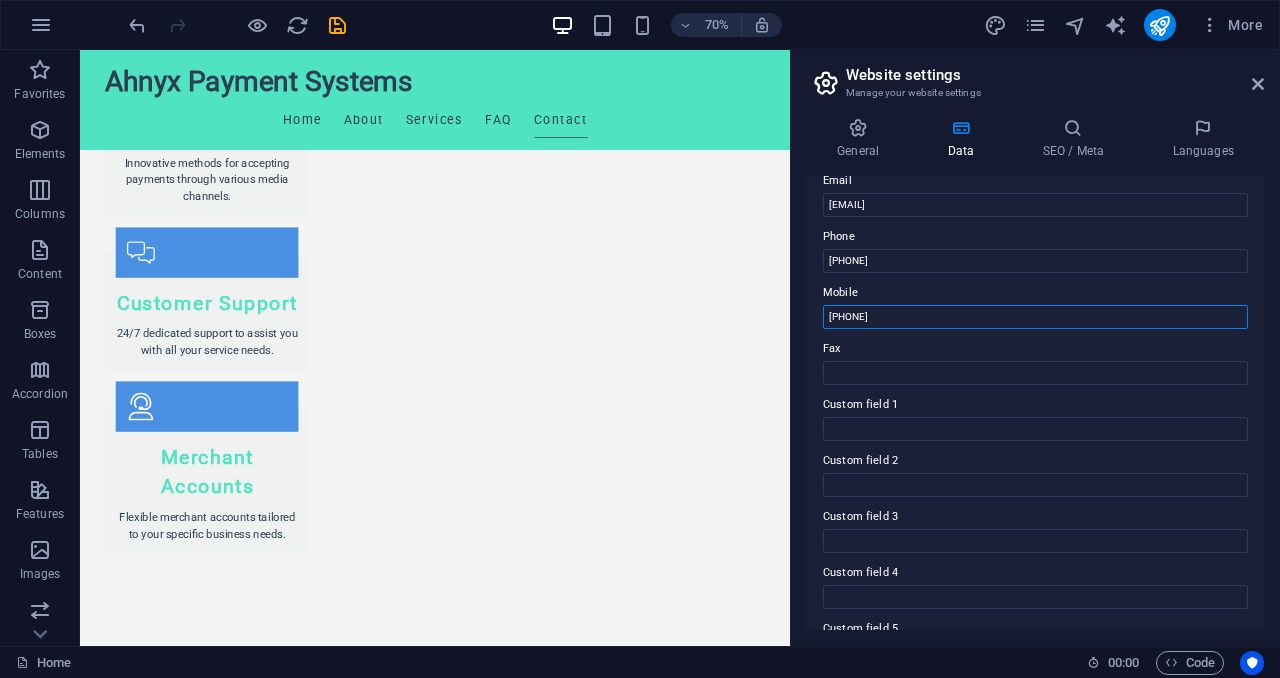 click on "[PHONE]" at bounding box center [1035, 317] 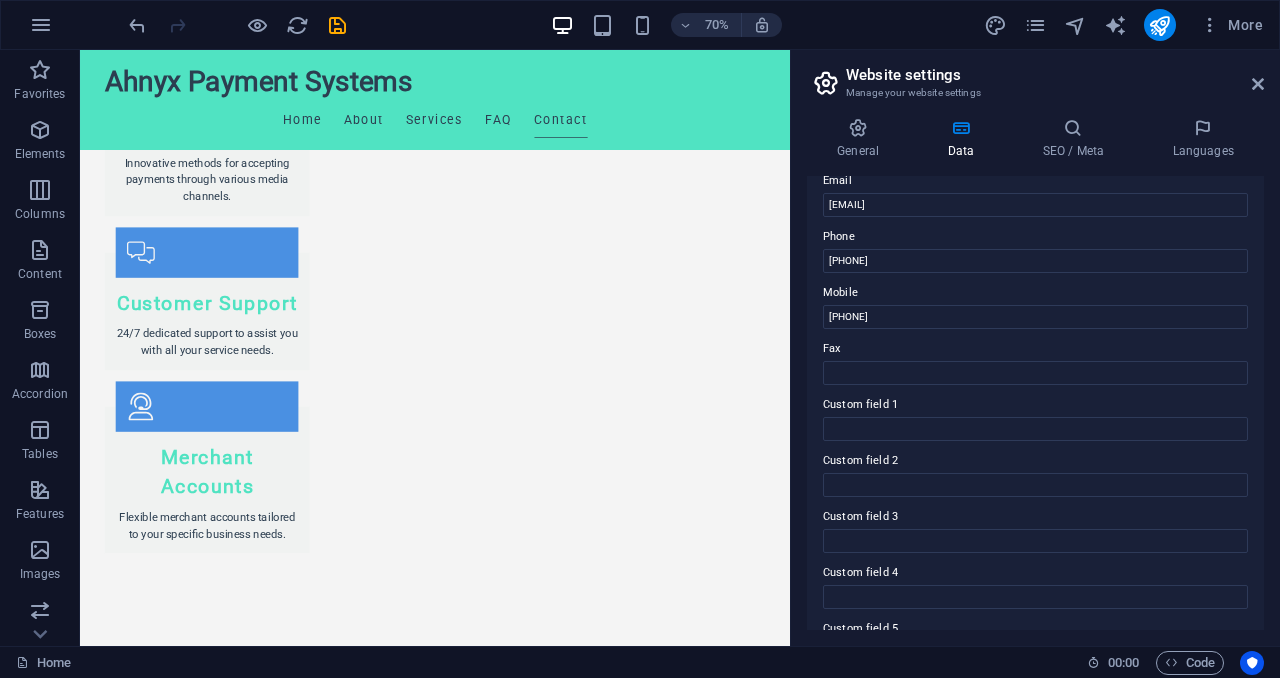click on "Website settings" at bounding box center [1055, 75] 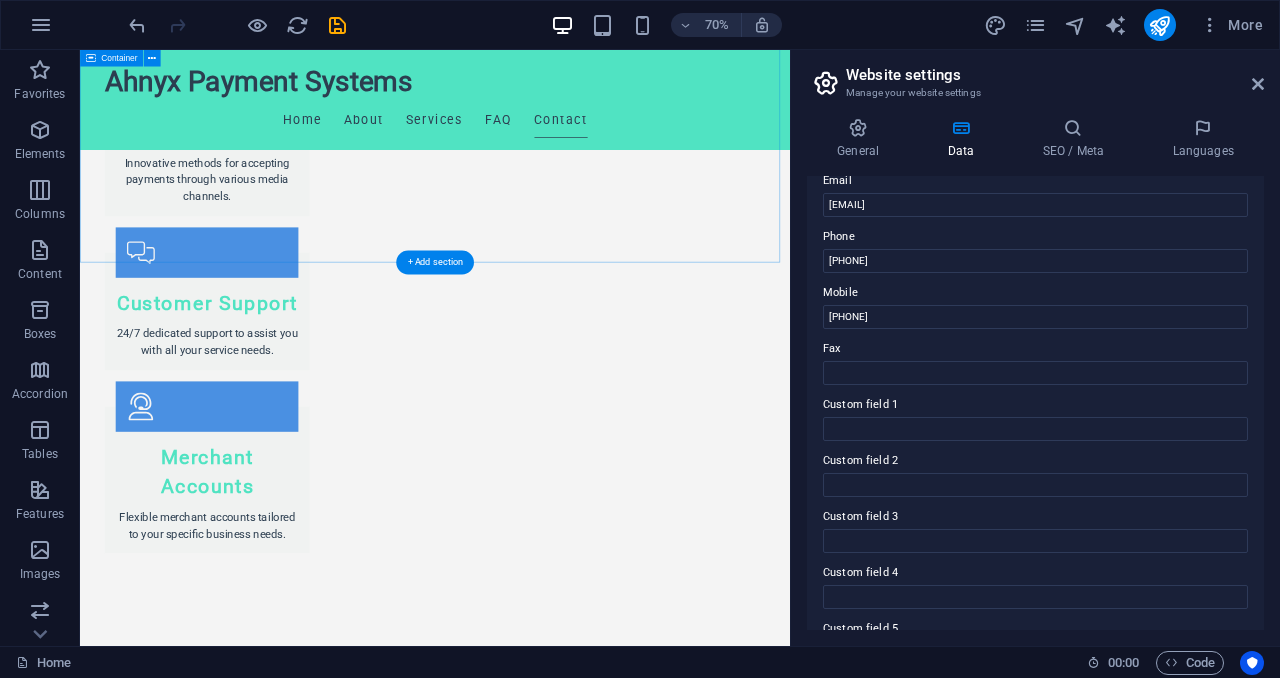 click on "Contact Us   I have read and understand the privacy policy. Unreadable? Load new Submit Inquiry" at bounding box center (587, 2304) 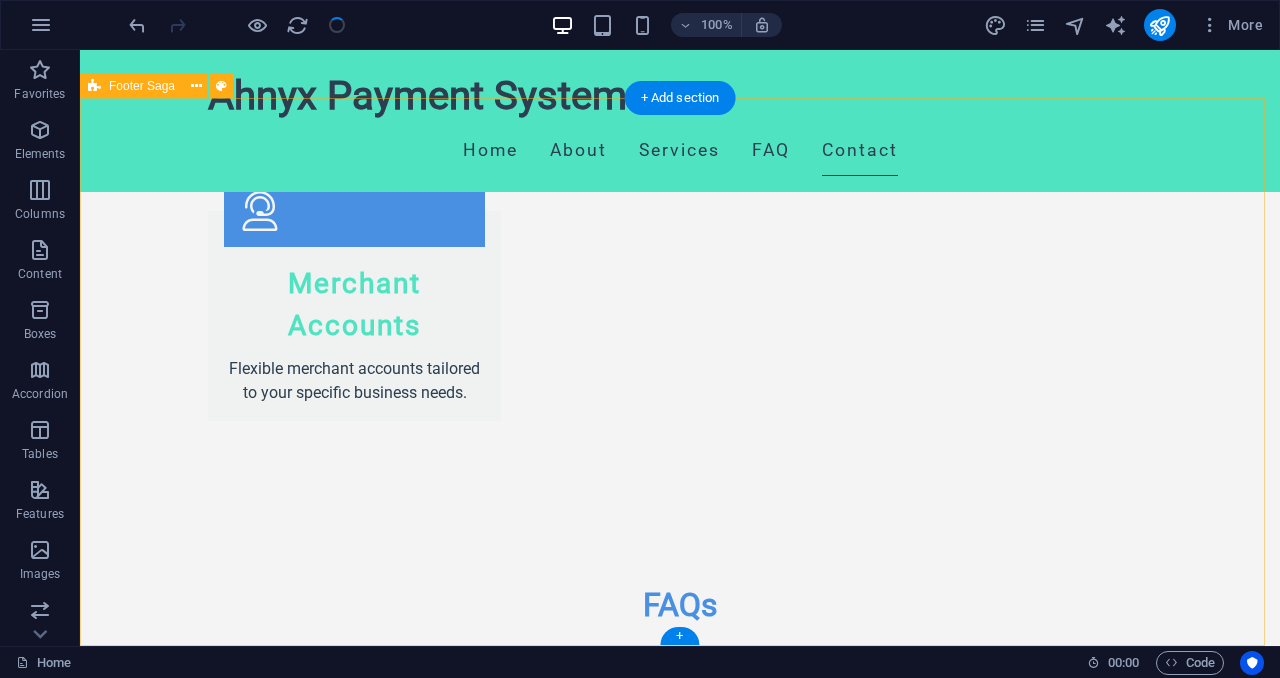 scroll, scrollTop: 3534, scrollLeft: 0, axis: vertical 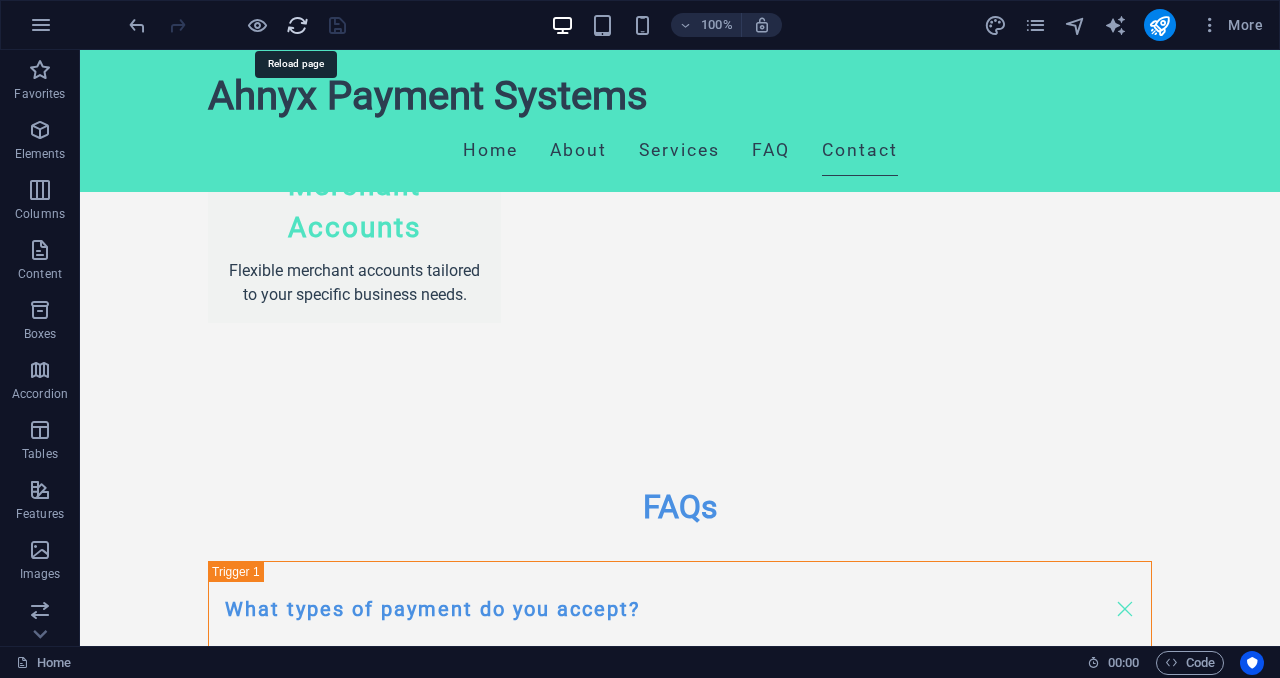 click at bounding box center (297, 25) 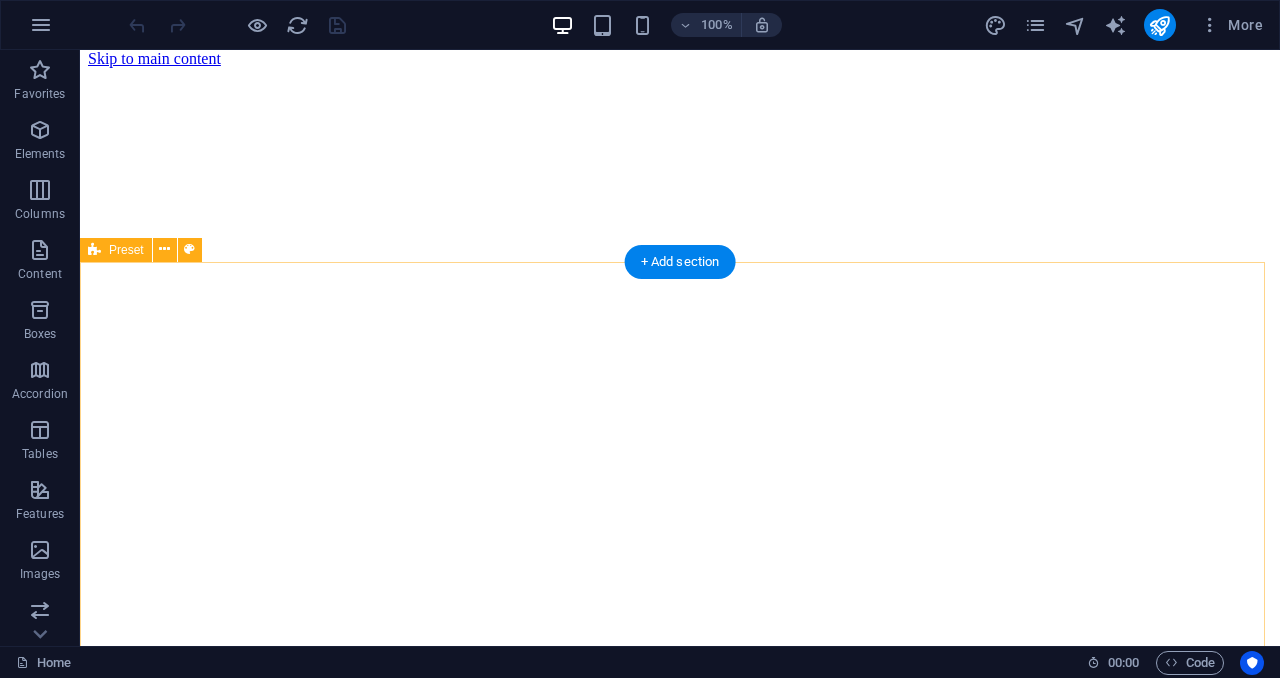 scroll, scrollTop: 0, scrollLeft: 0, axis: both 